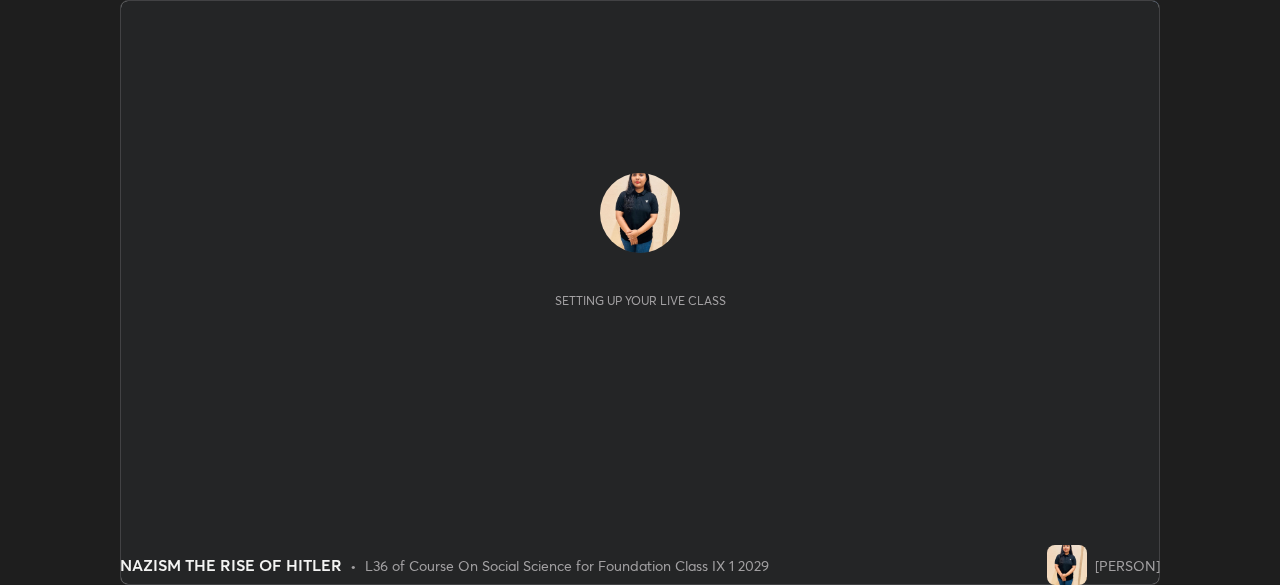 scroll, scrollTop: 0, scrollLeft: 0, axis: both 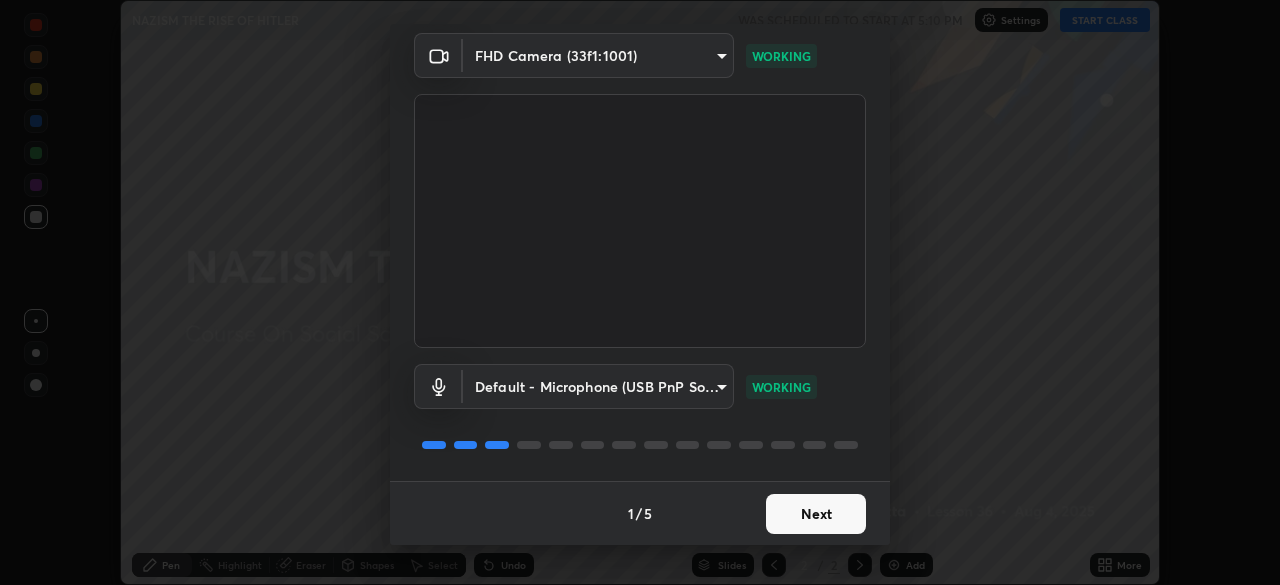 click on "Next" at bounding box center [816, 514] 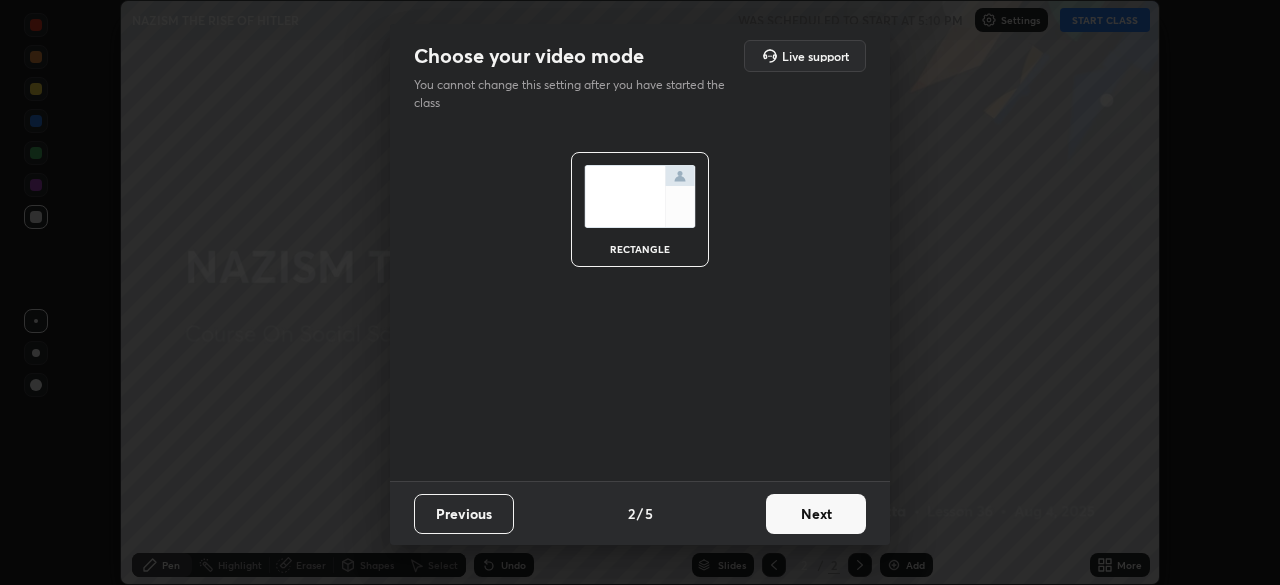 scroll, scrollTop: 0, scrollLeft: 0, axis: both 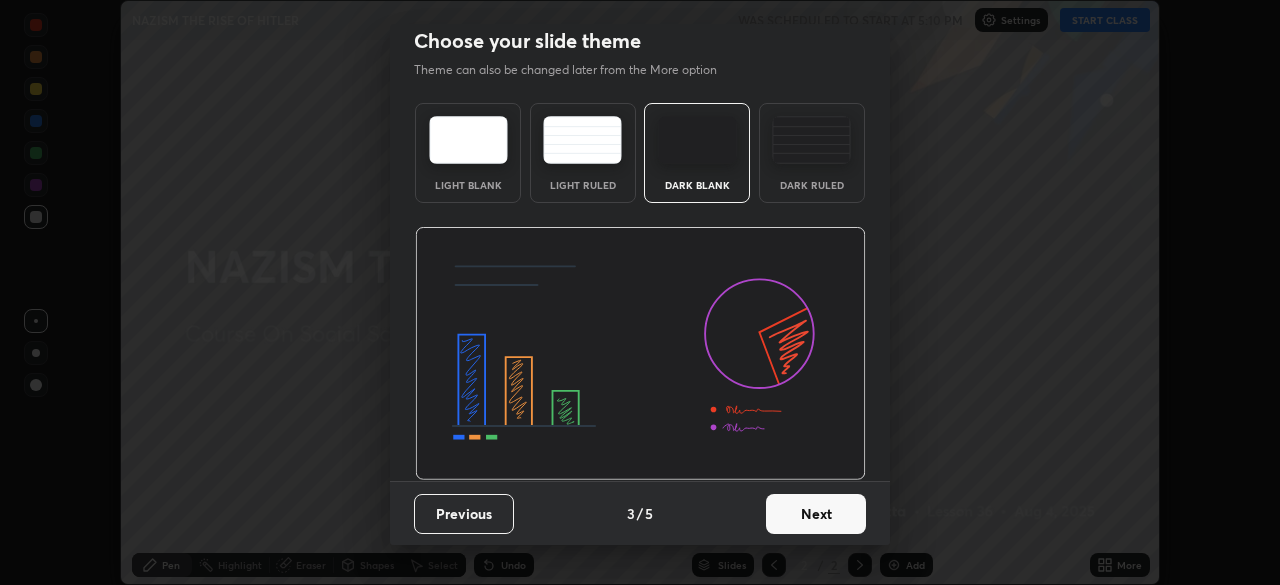 click on "Next" at bounding box center [816, 514] 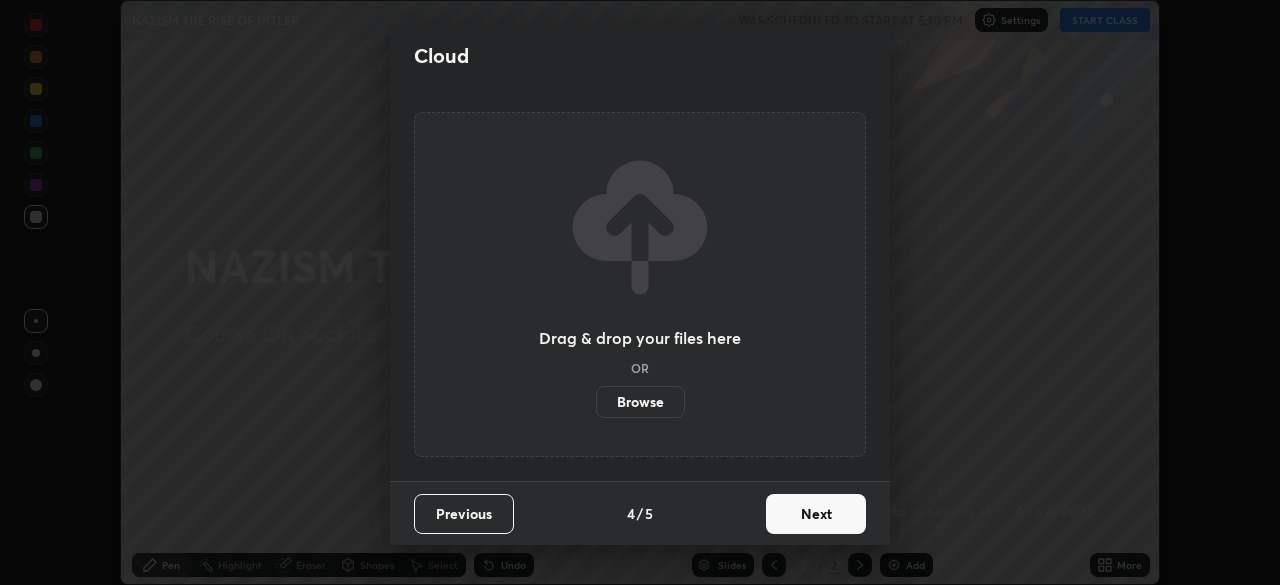 click on "Browse" at bounding box center (640, 402) 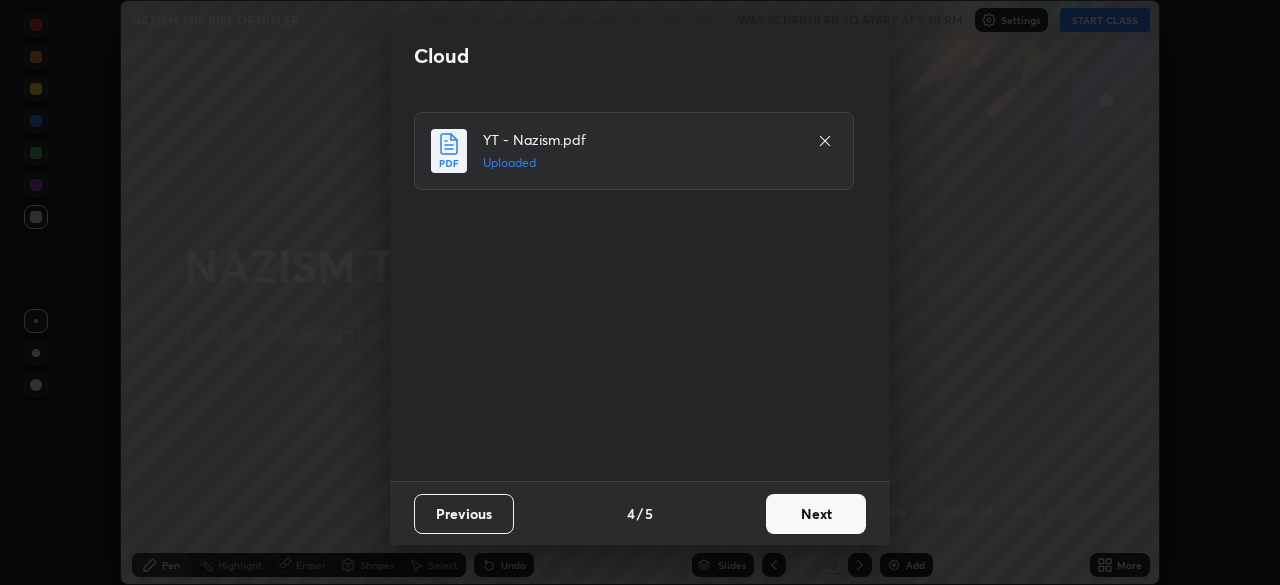 click on "Next" at bounding box center (816, 514) 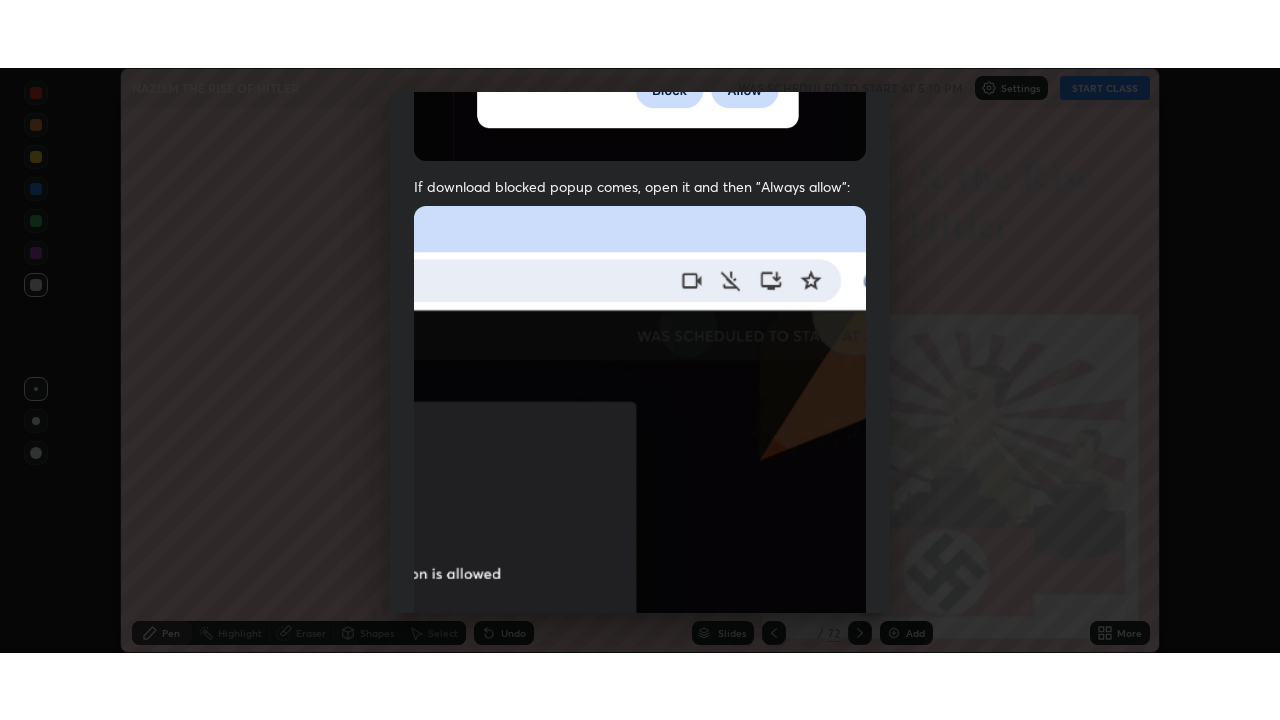 scroll, scrollTop: 479, scrollLeft: 0, axis: vertical 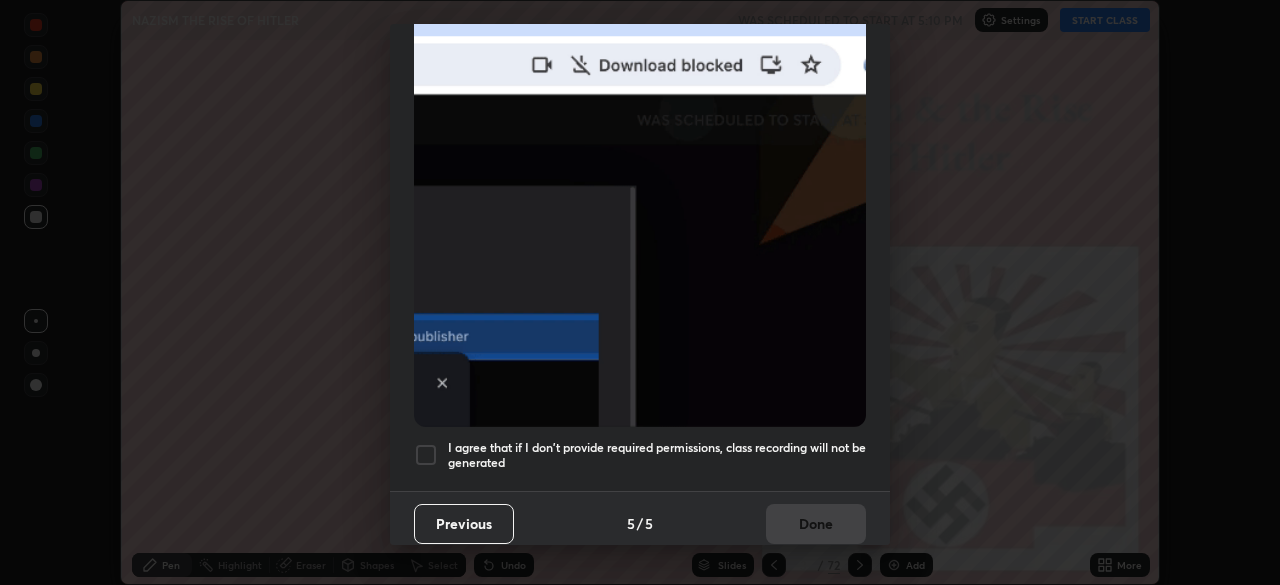 click at bounding box center (426, 455) 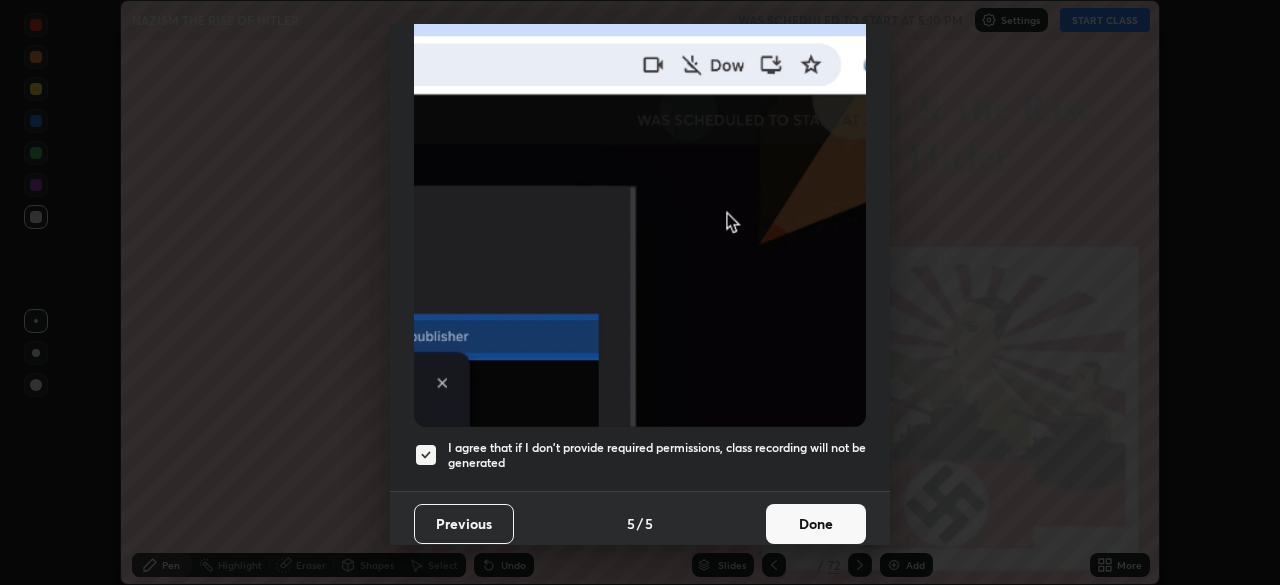 click on "Done" at bounding box center (816, 524) 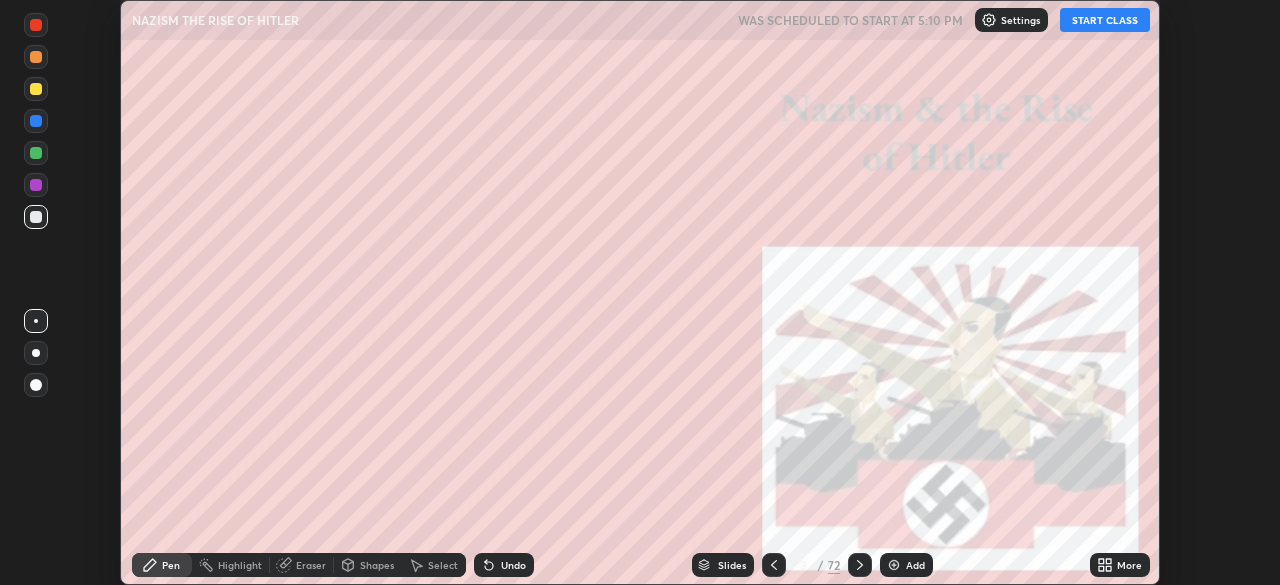 click on "More" at bounding box center [1120, 565] 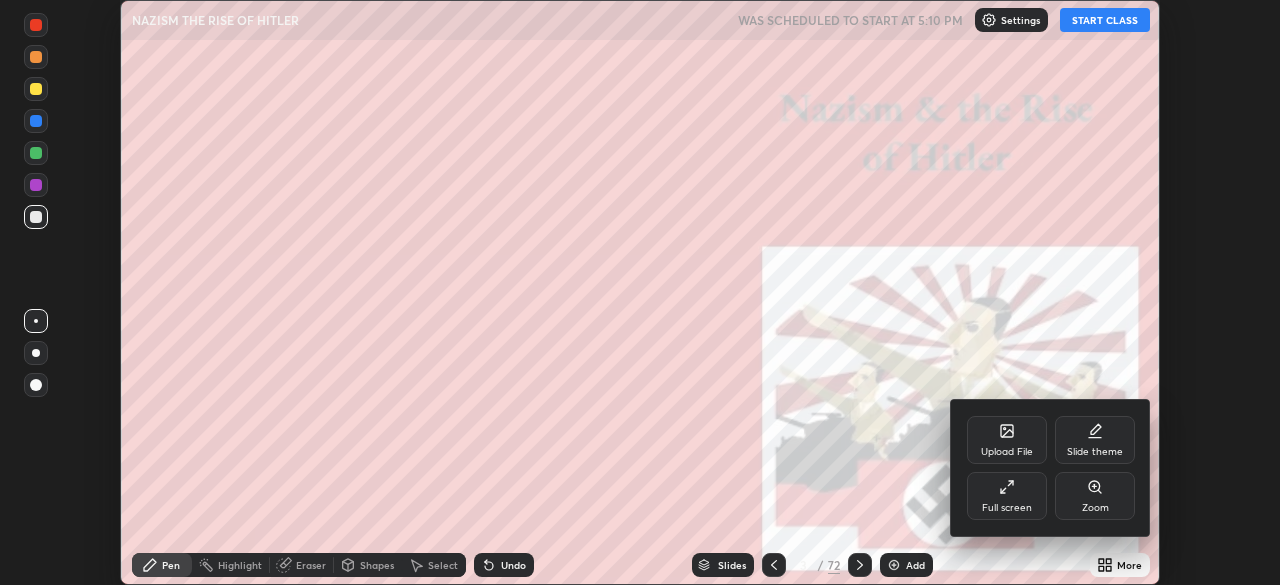 click on "Full screen" at bounding box center [1007, 508] 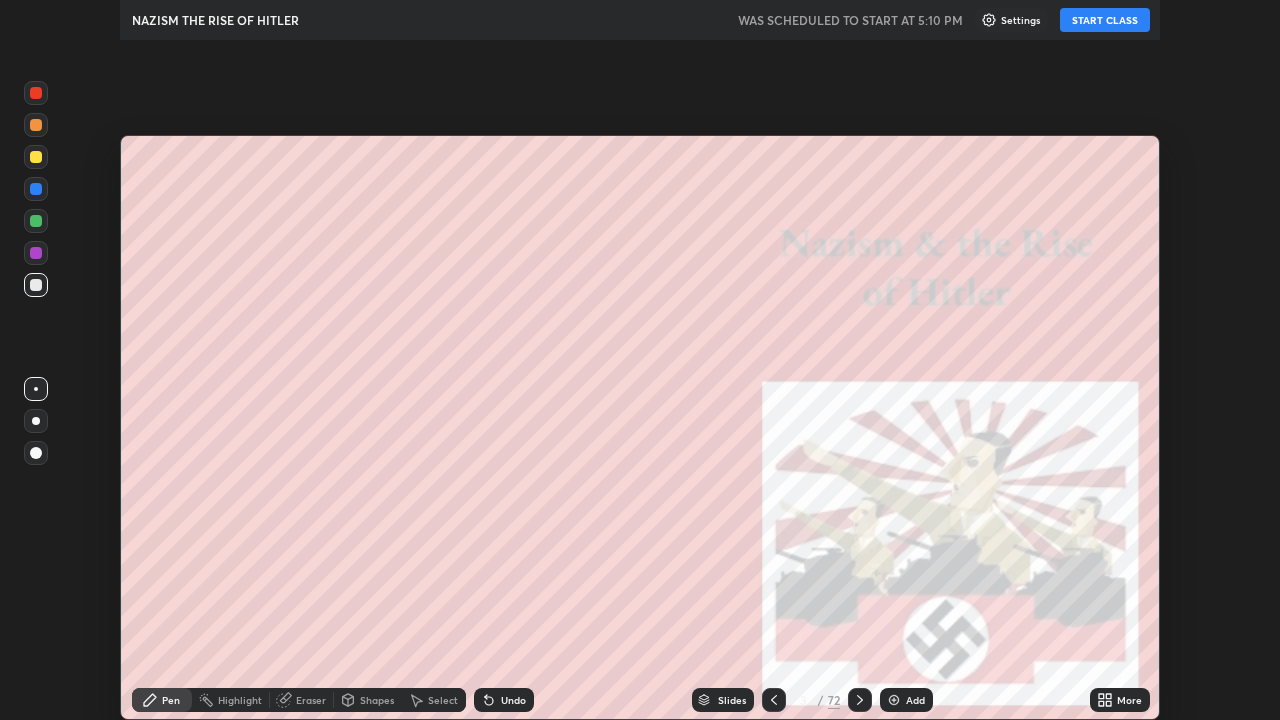 scroll, scrollTop: 99280, scrollLeft: 98720, axis: both 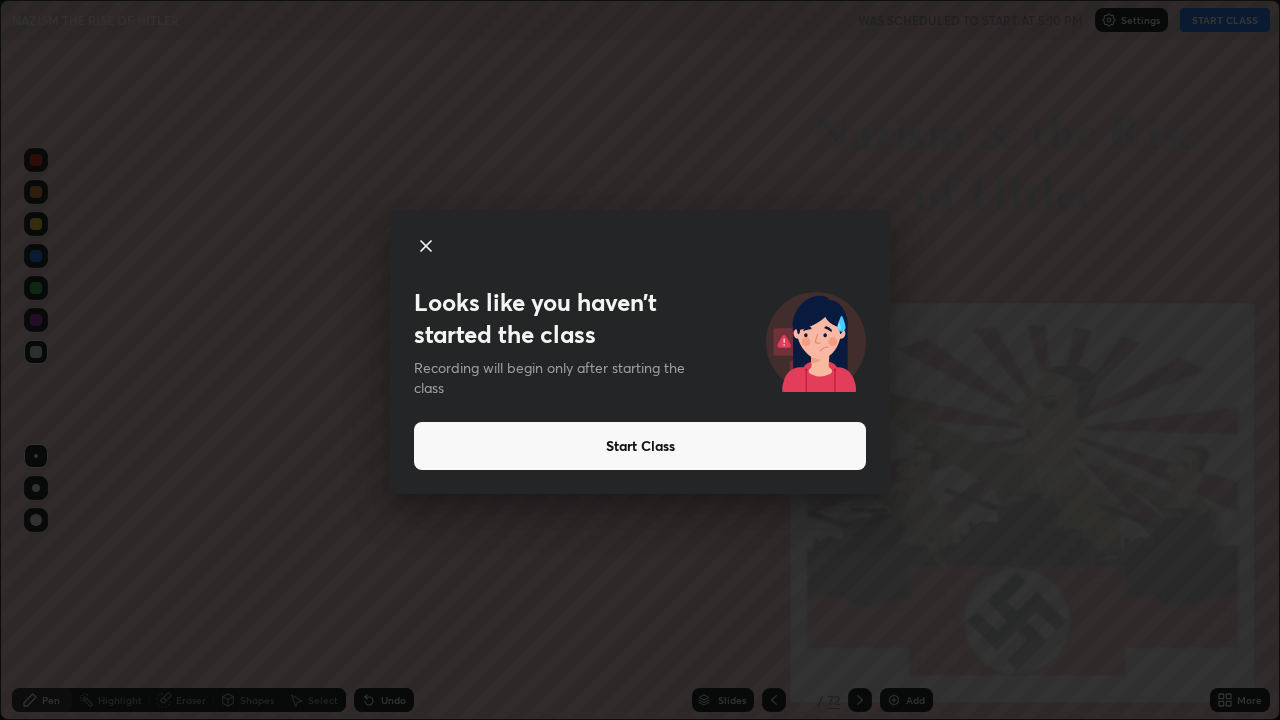 click on "Start Class" at bounding box center [640, 446] 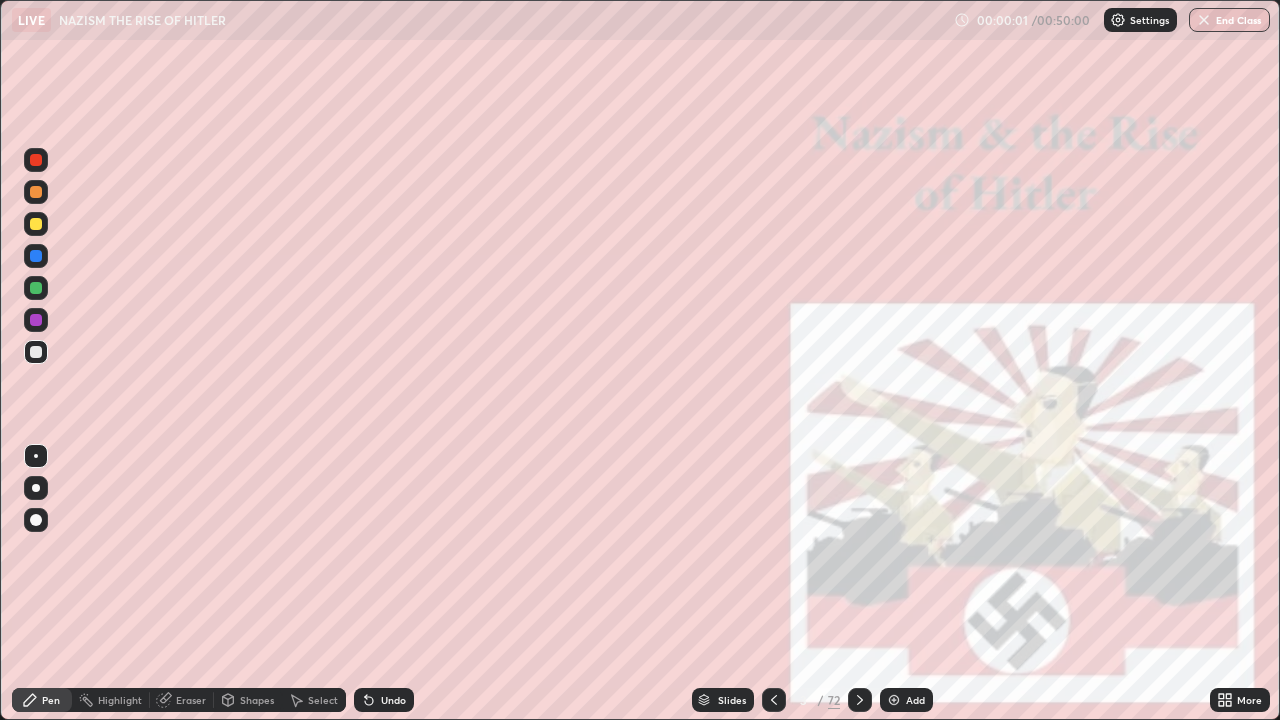 click on "Slides" at bounding box center (732, 700) 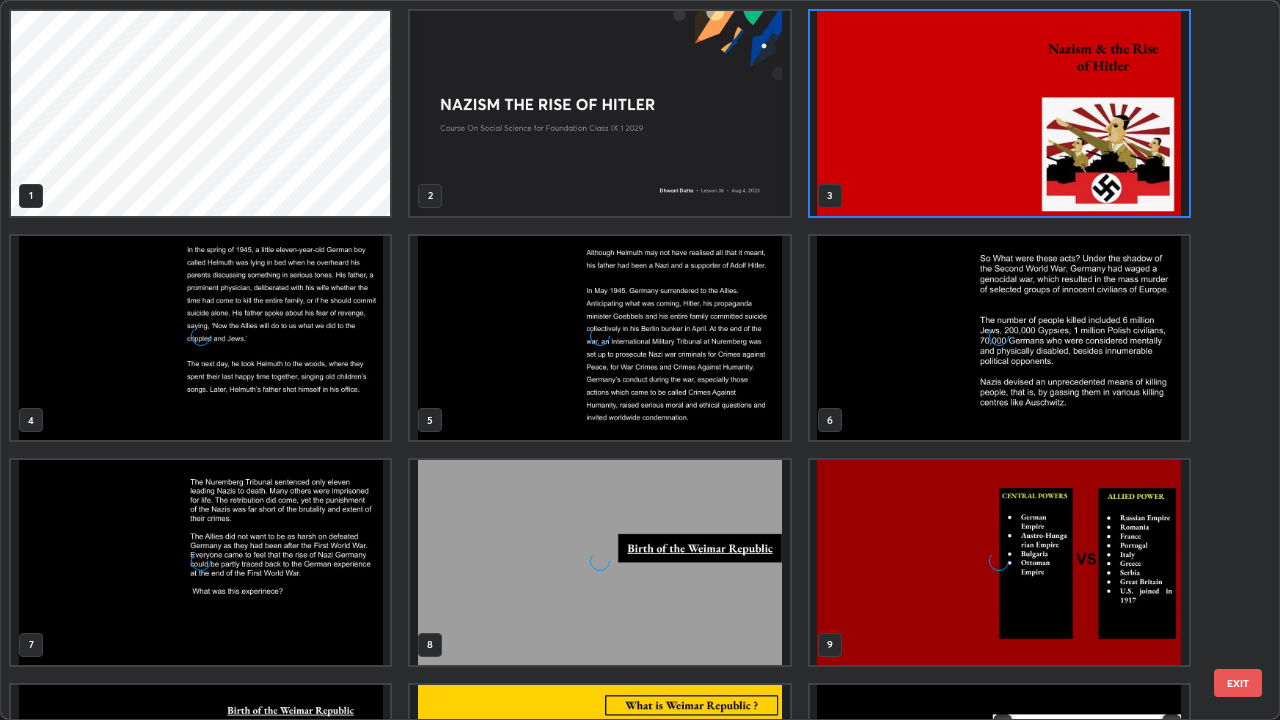 scroll, scrollTop: 7, scrollLeft: 11, axis: both 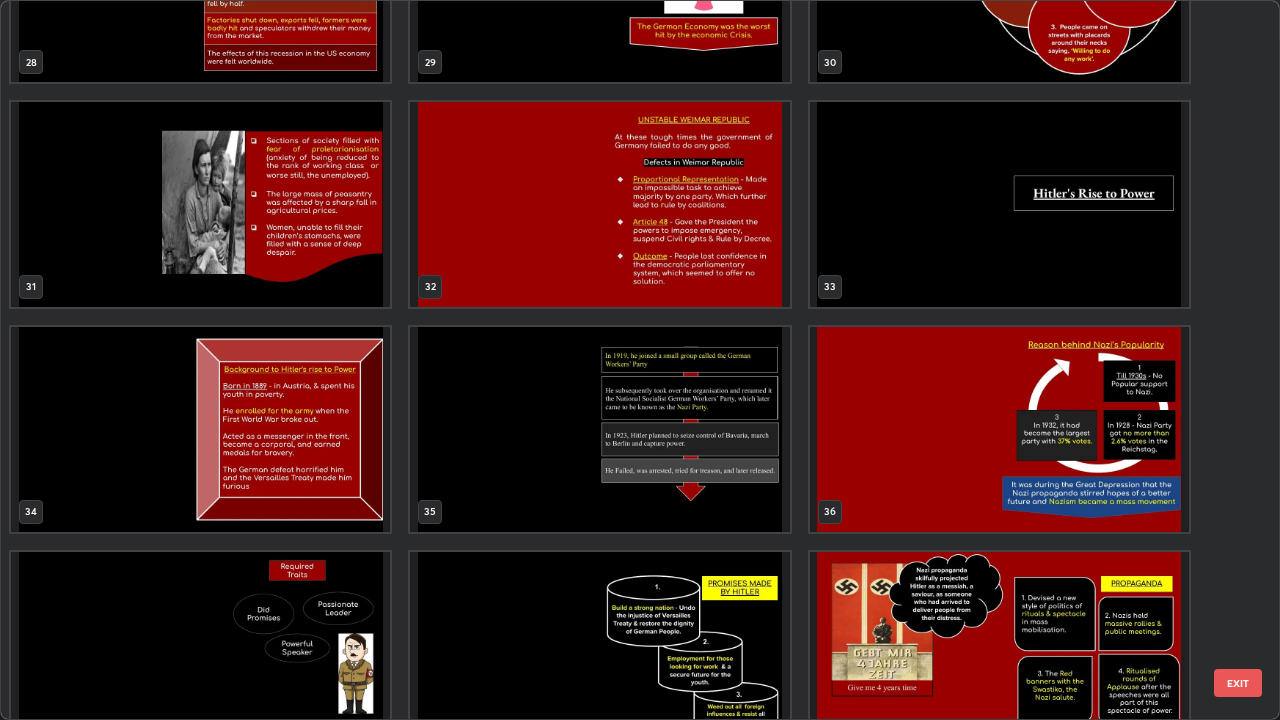 click at bounding box center [999, 204] 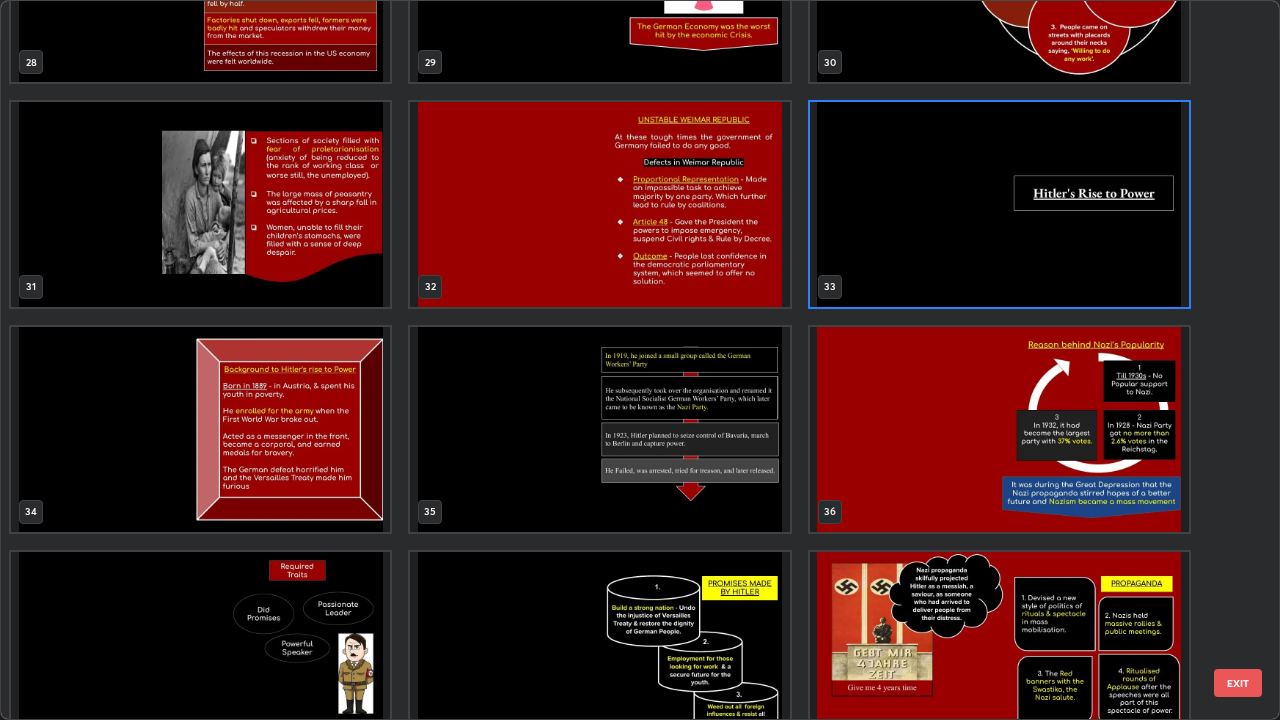click at bounding box center [999, 204] 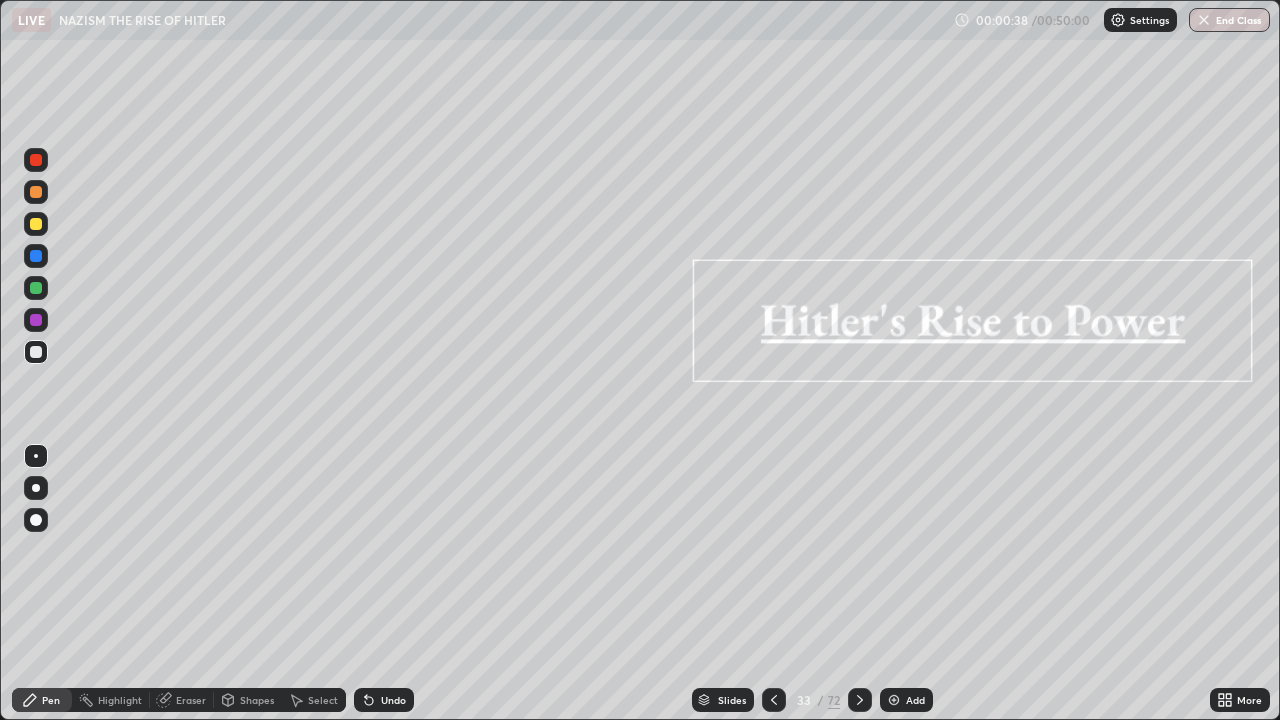 click on "Slides" at bounding box center [732, 700] 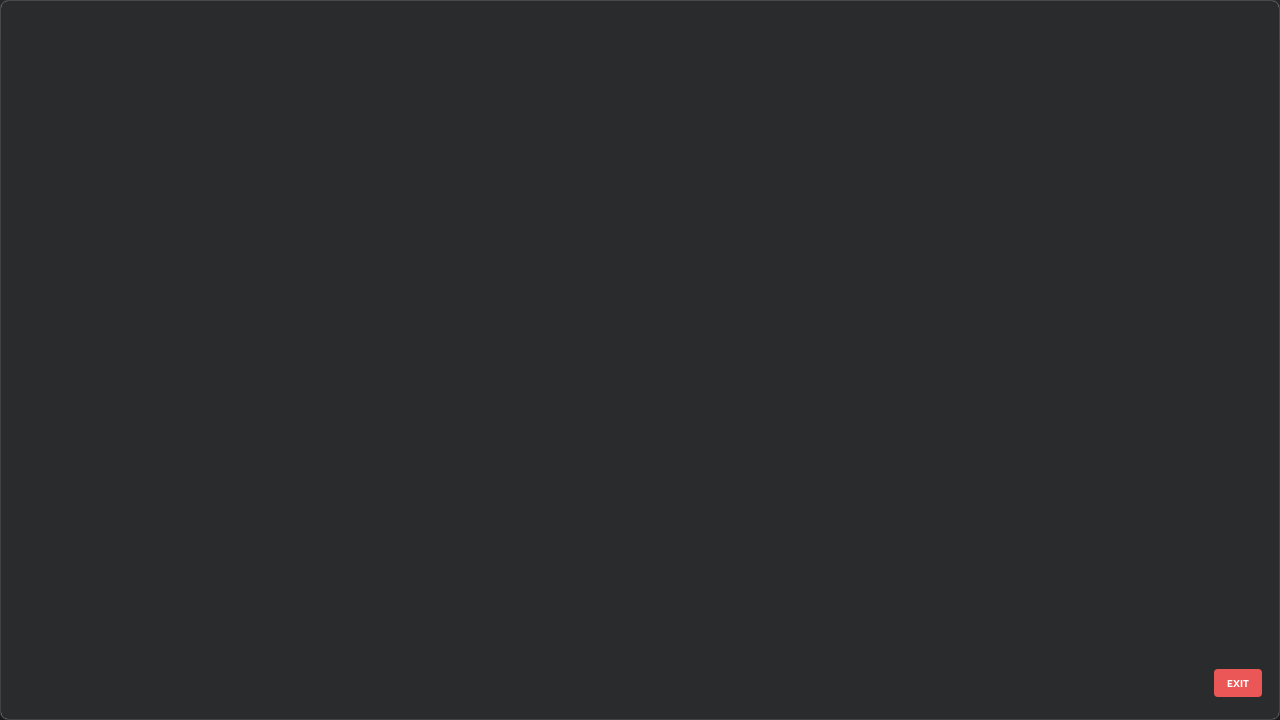 scroll, scrollTop: 1753, scrollLeft: 0, axis: vertical 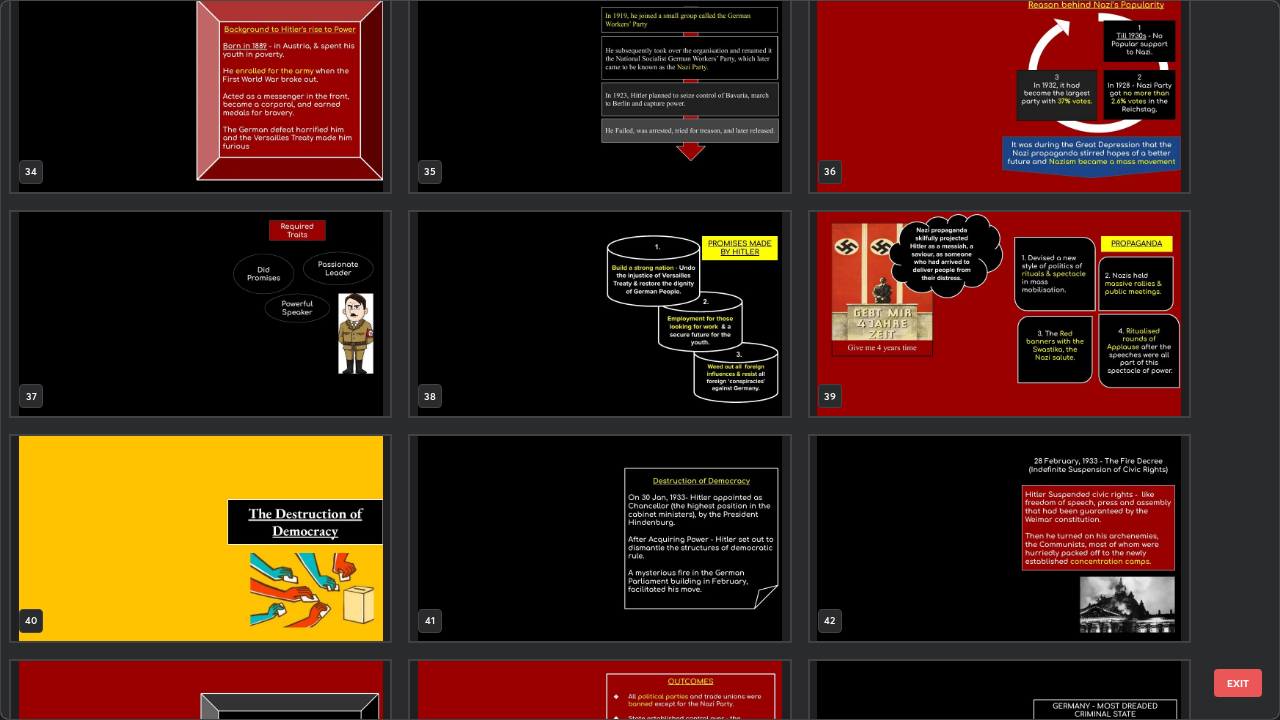 click at bounding box center [200, 314] 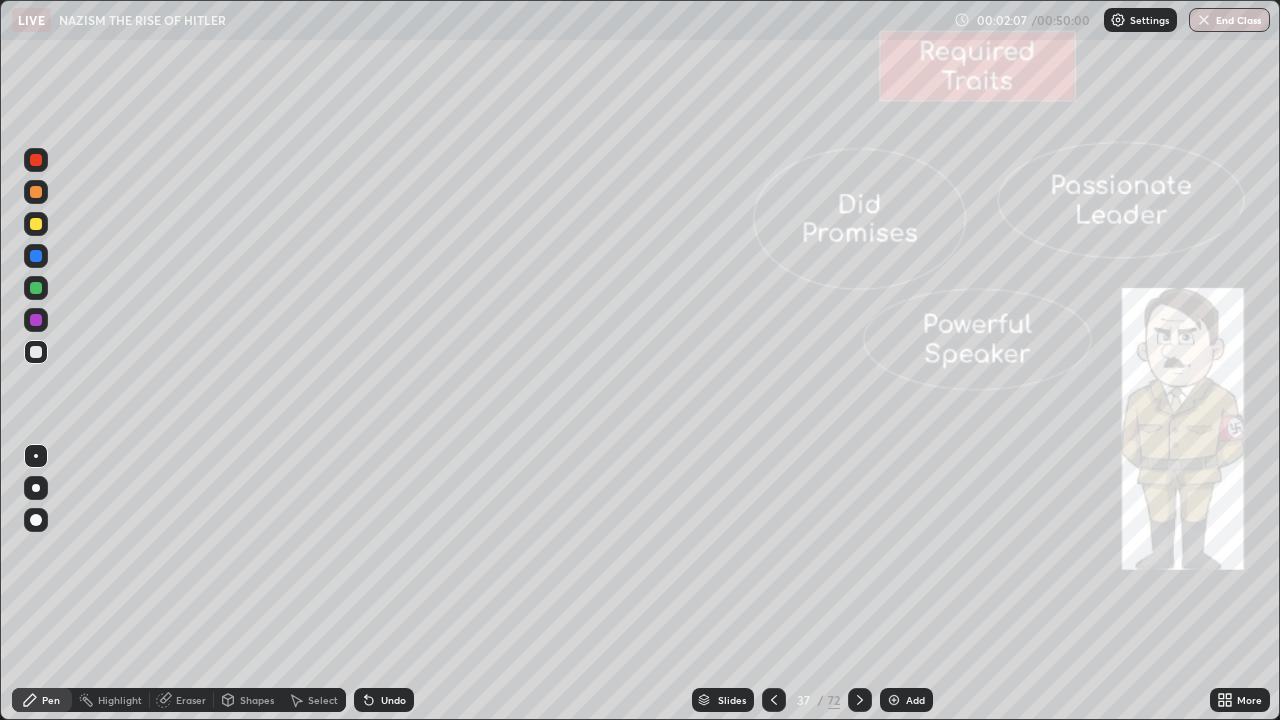 click at bounding box center [200, 314] 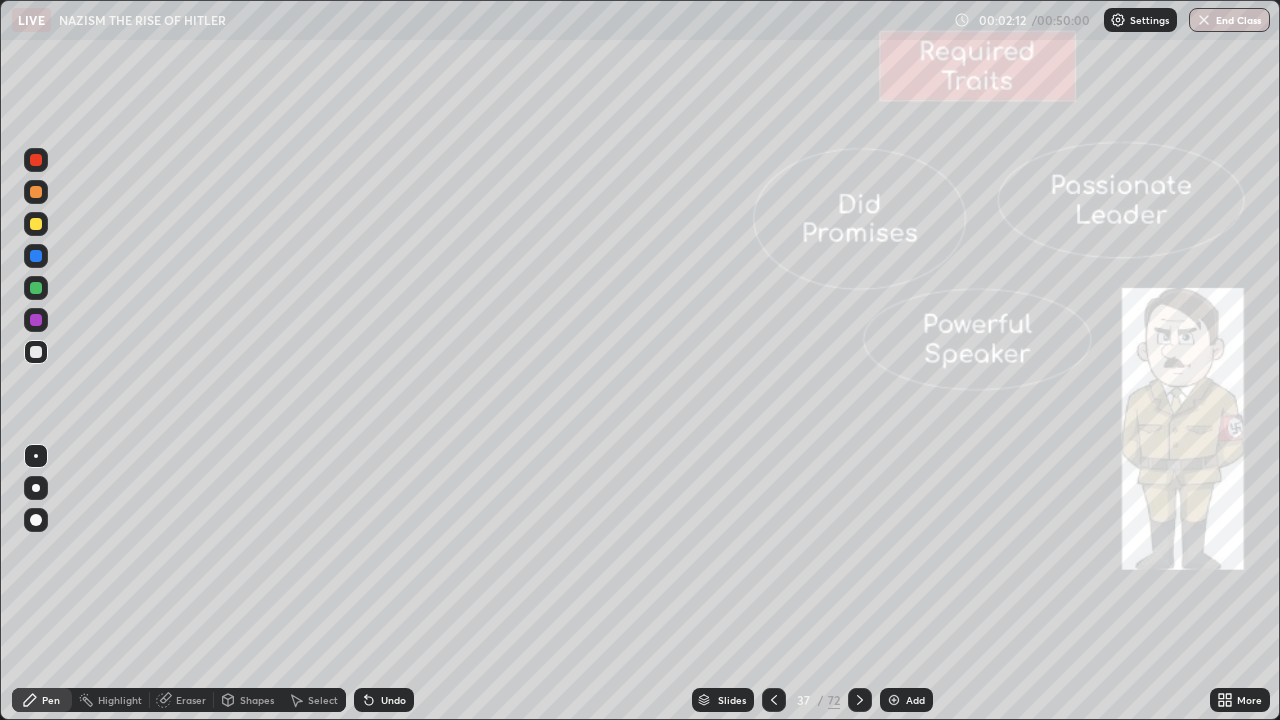 click 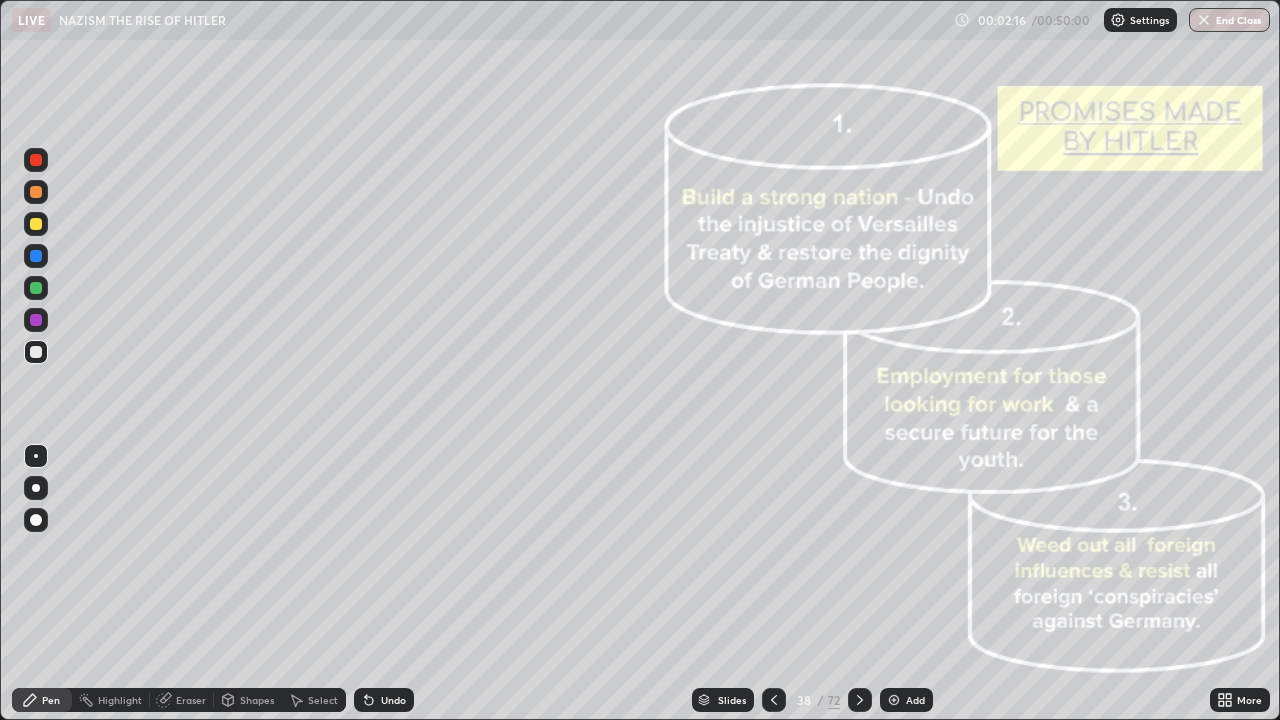 click 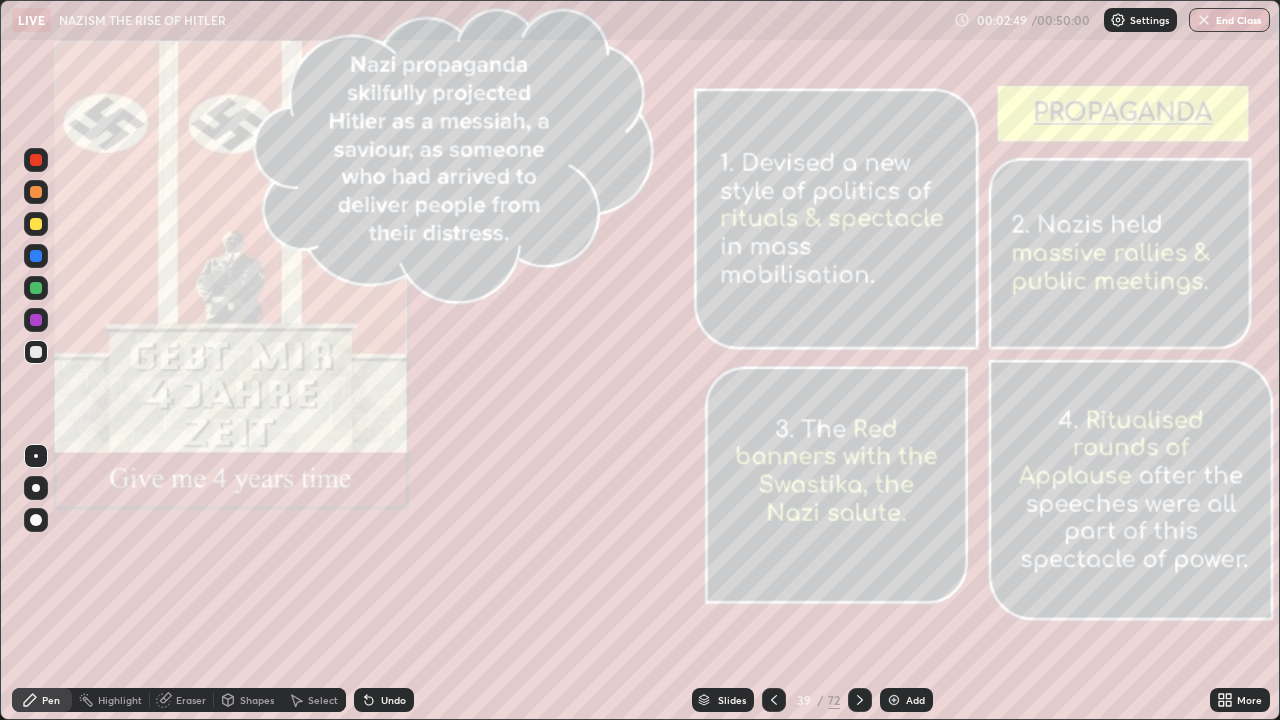 click 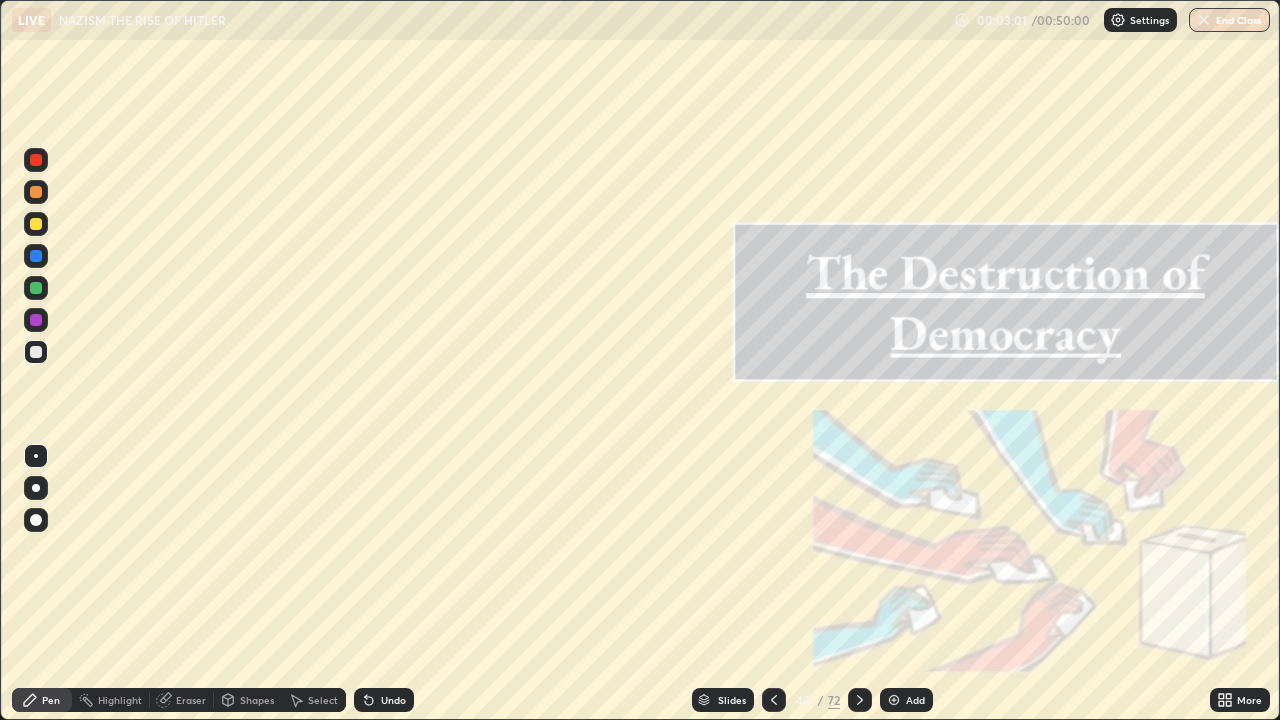 click at bounding box center [860, 700] 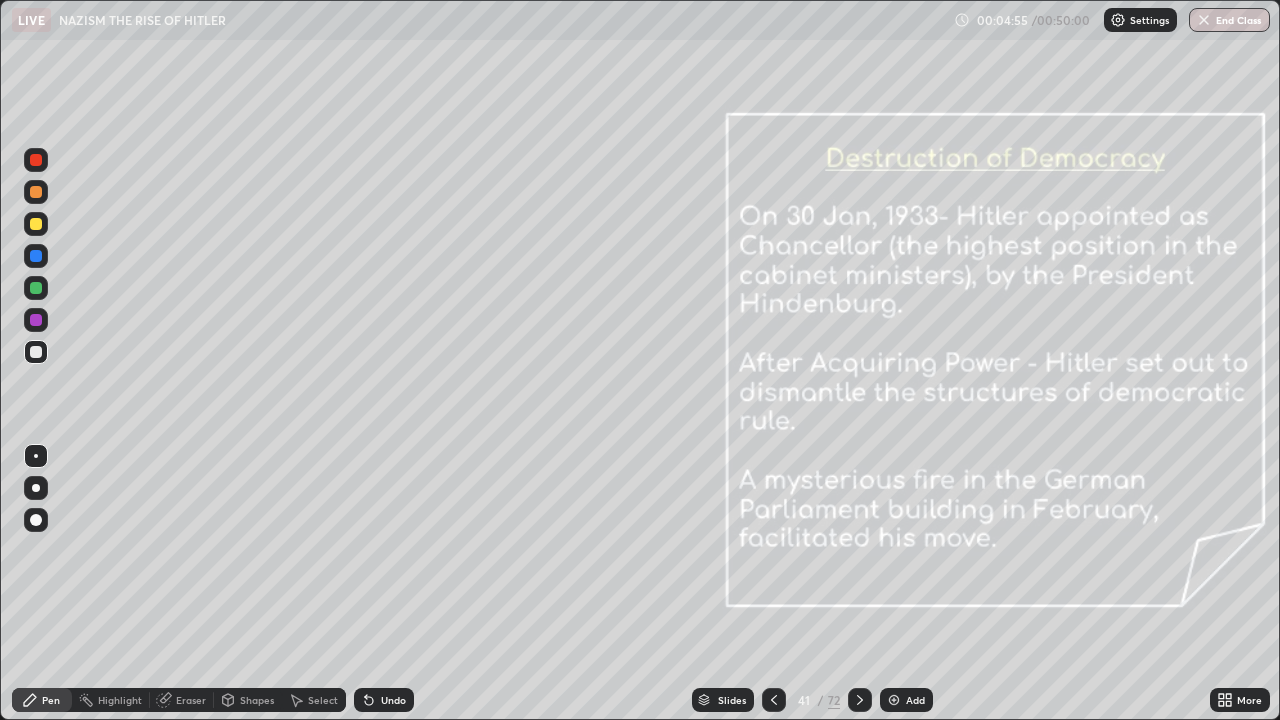 click 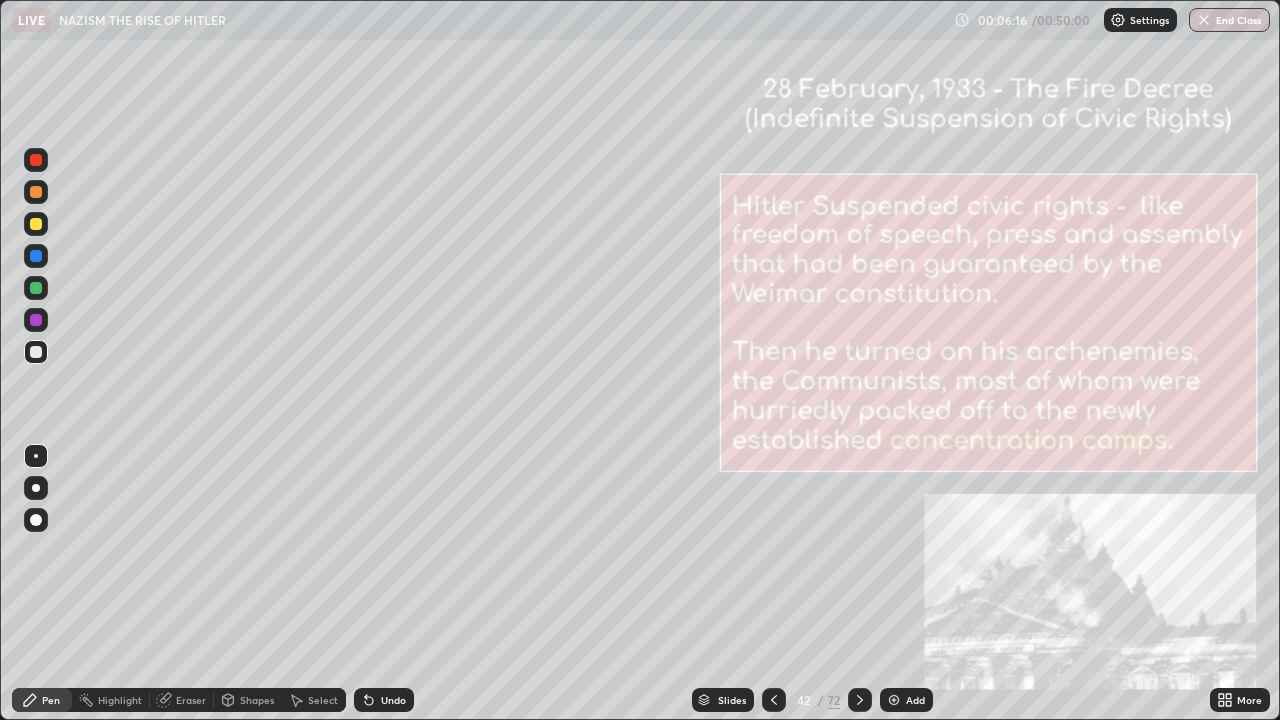 click 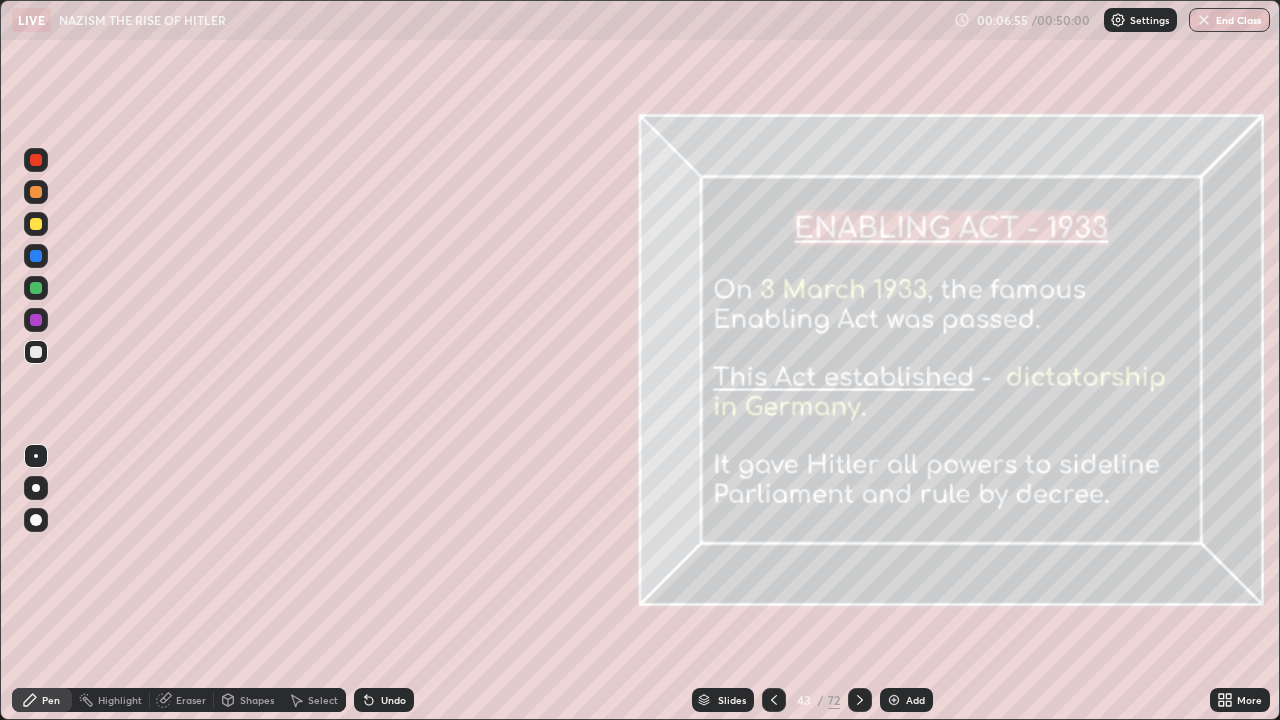 click 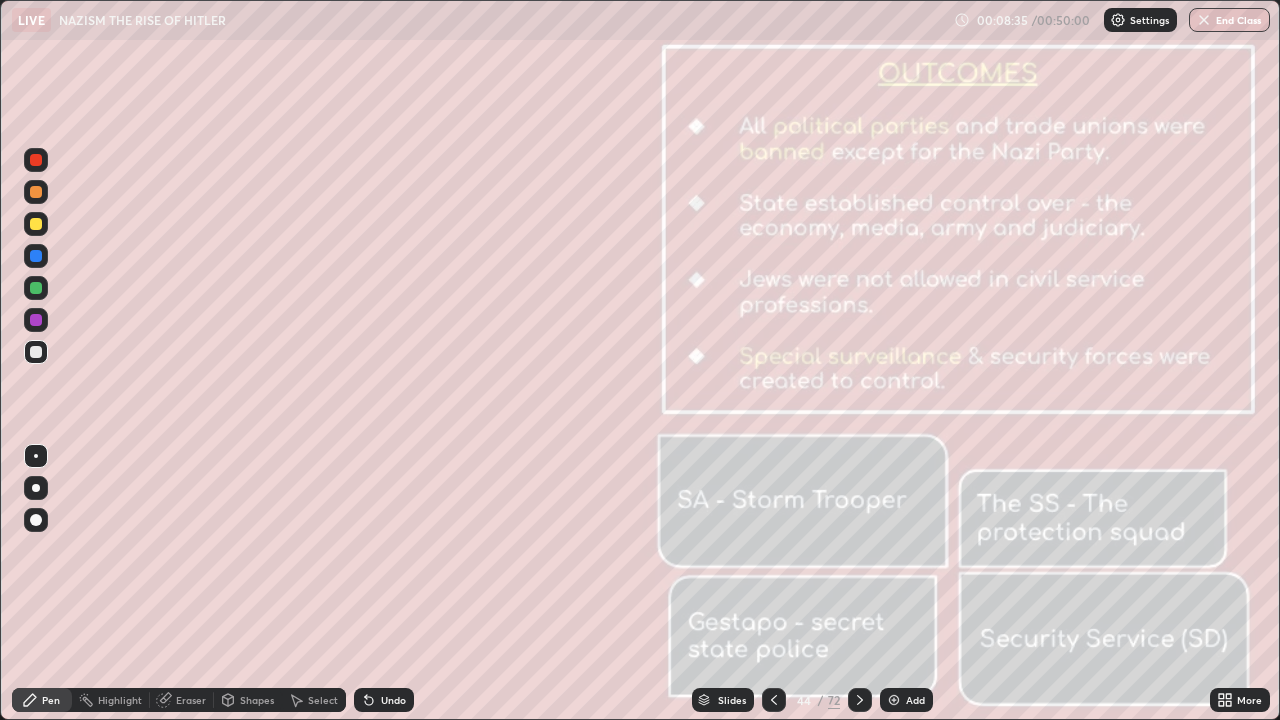 click 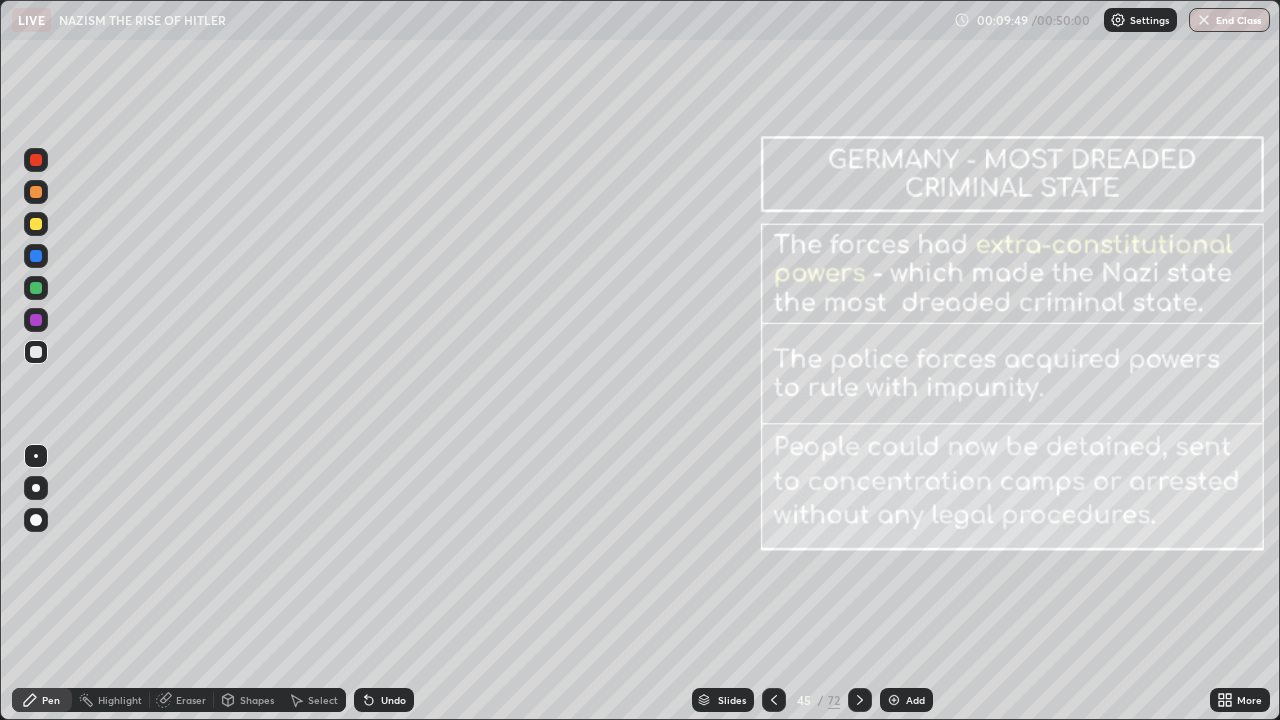 click 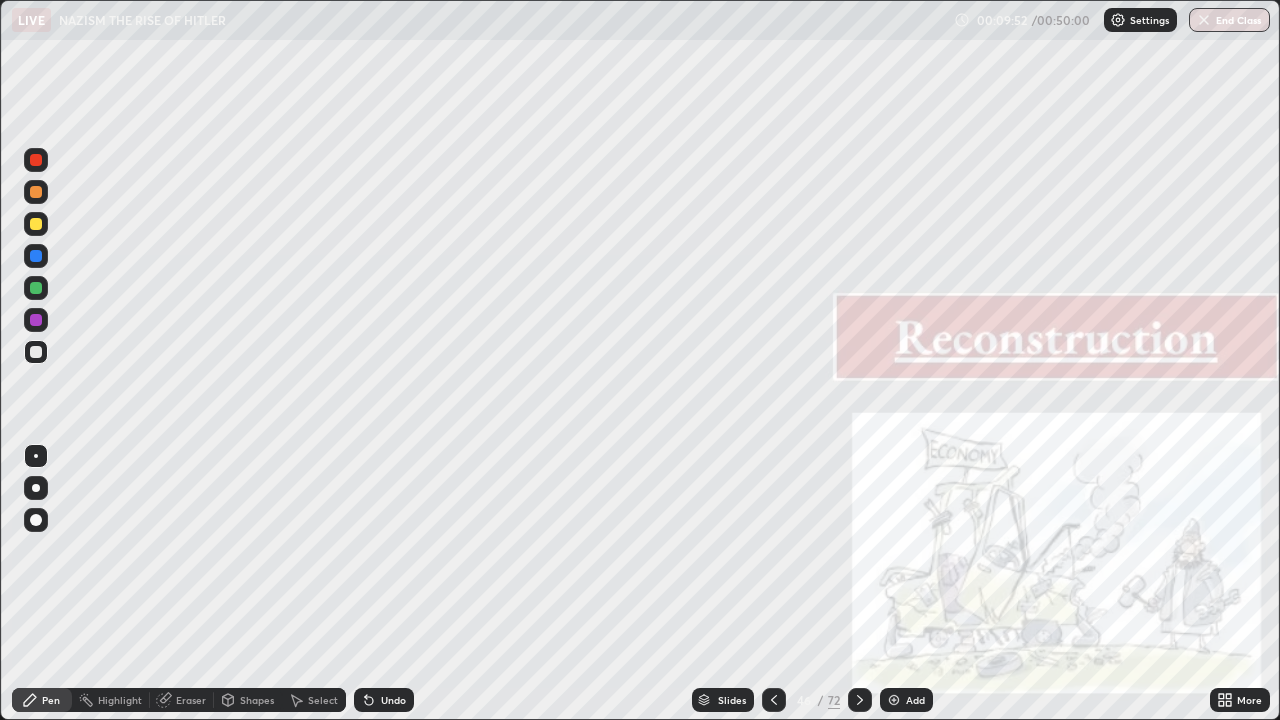 click on "Slides" at bounding box center (732, 700) 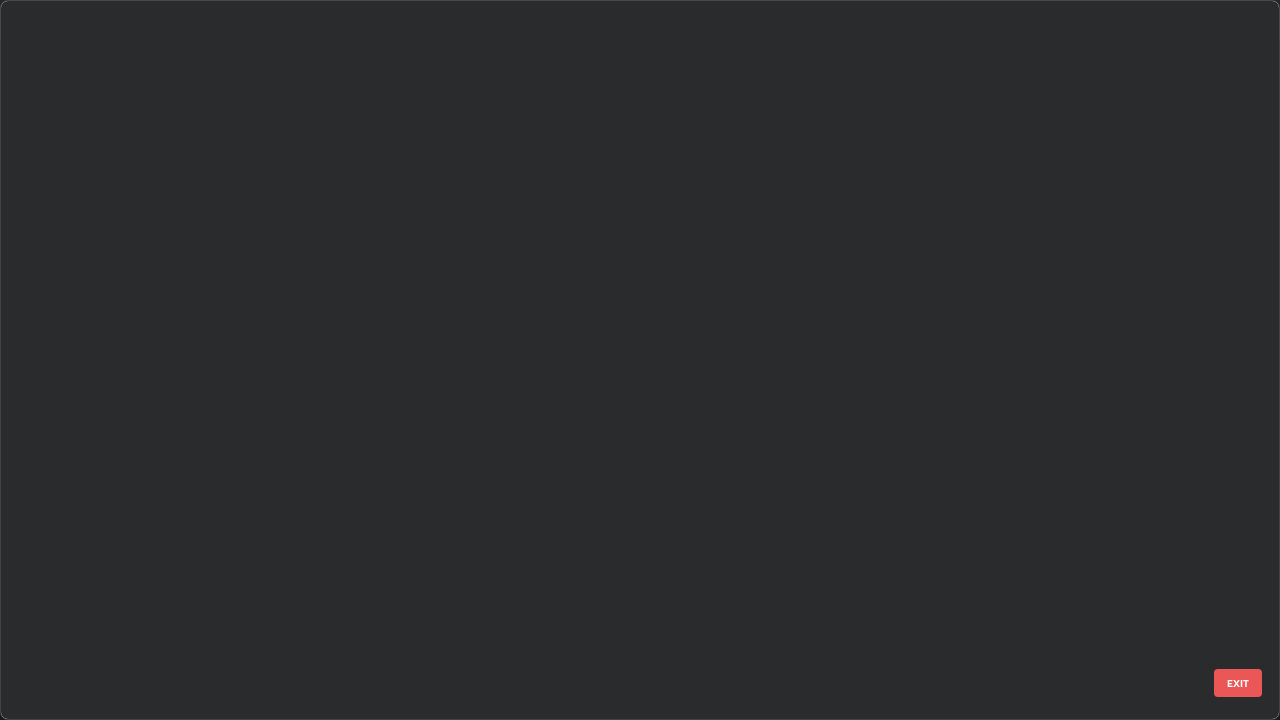 scroll, scrollTop: 2876, scrollLeft: 0, axis: vertical 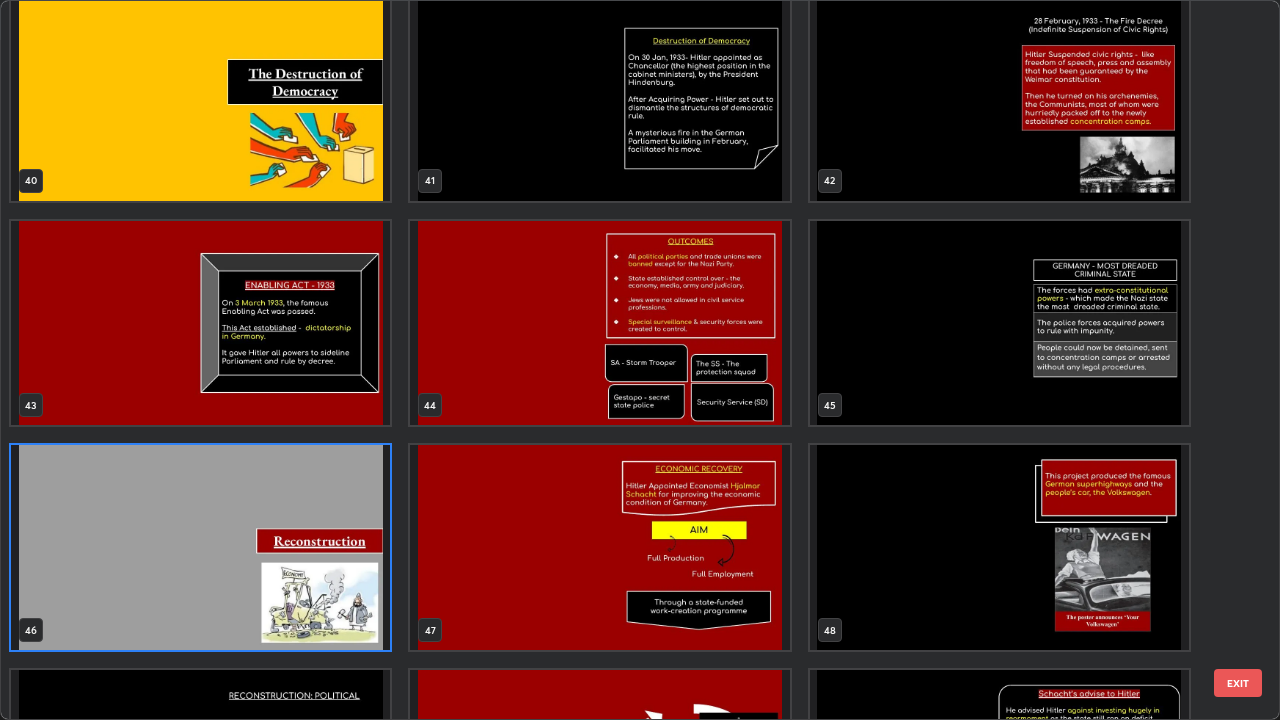 click at bounding box center (599, 547) 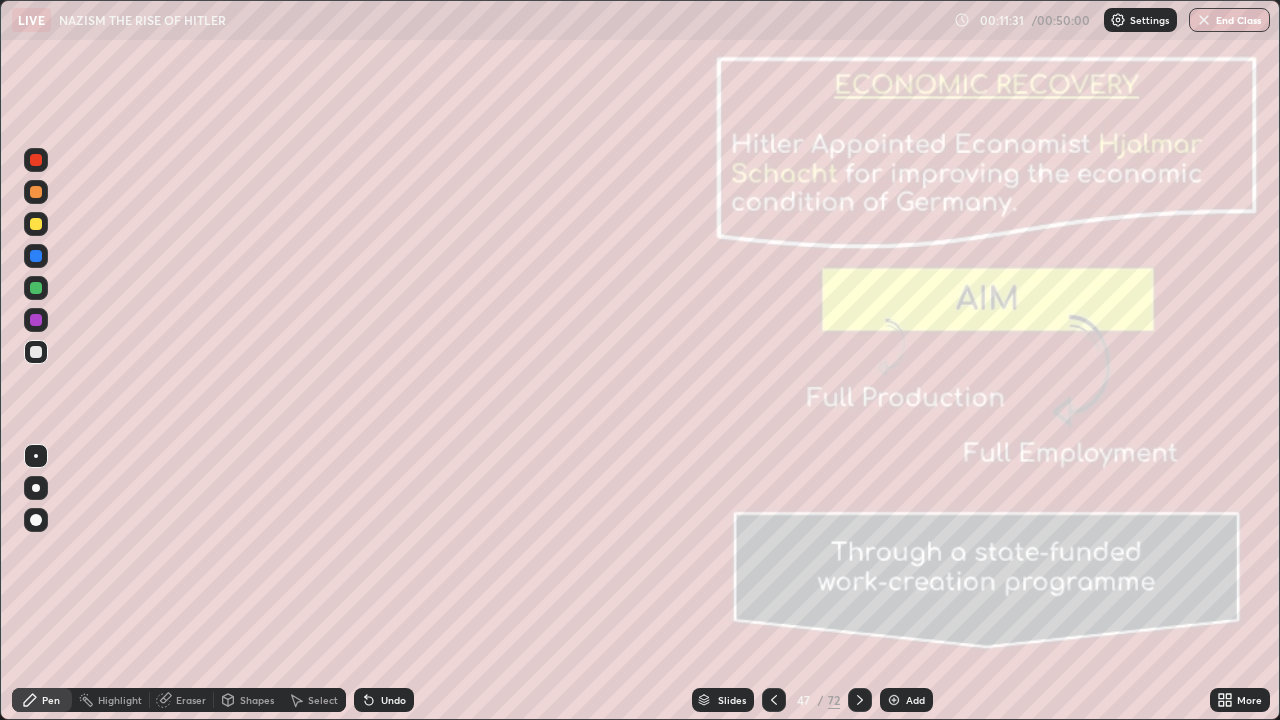 click at bounding box center [860, 700] 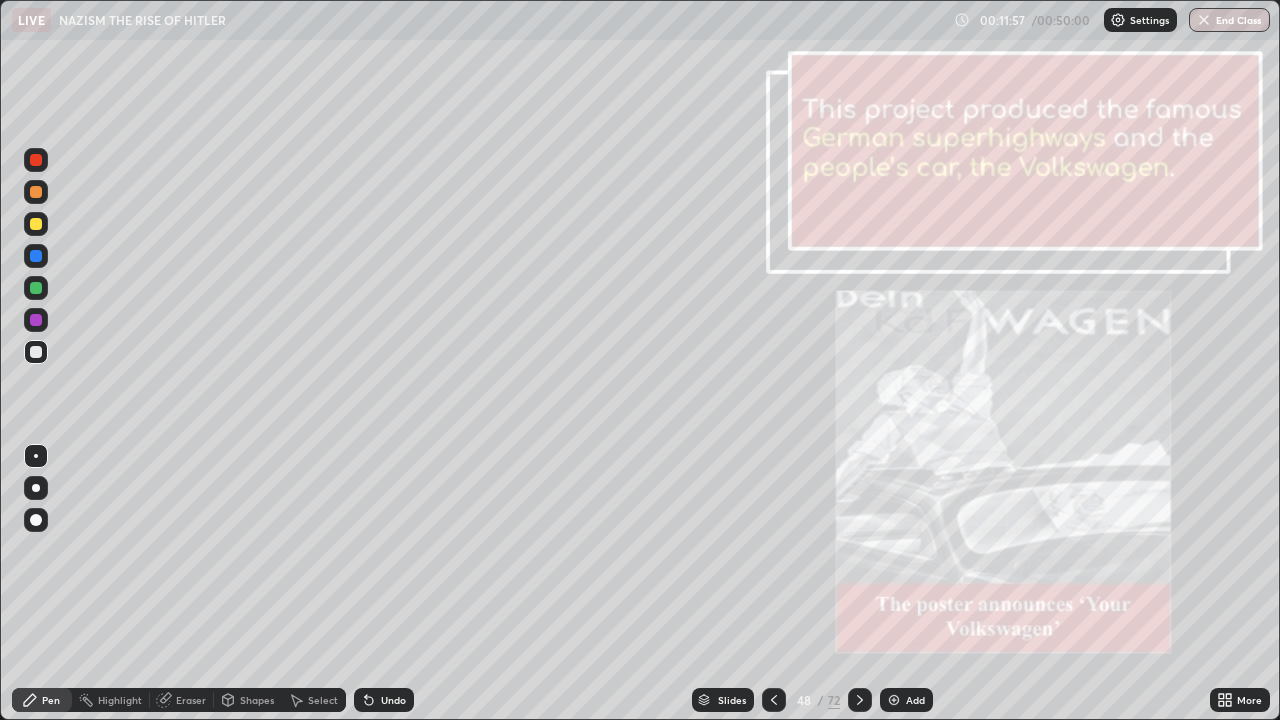 click 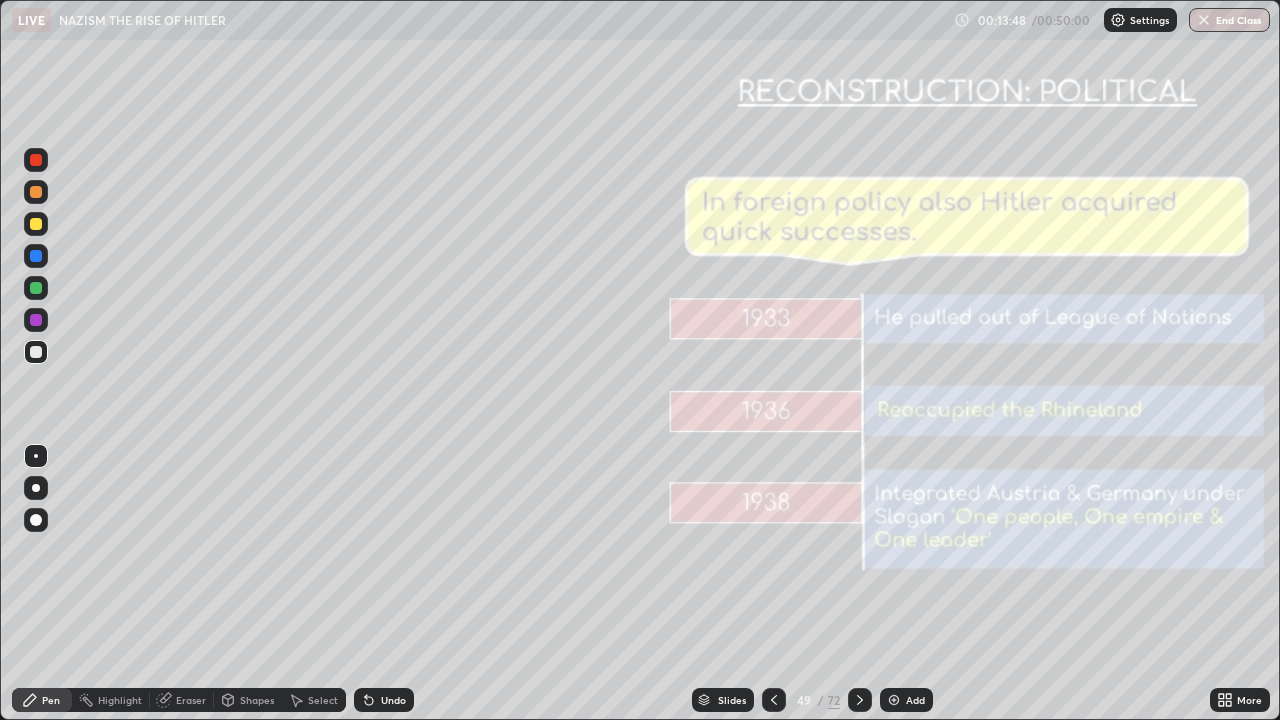 click 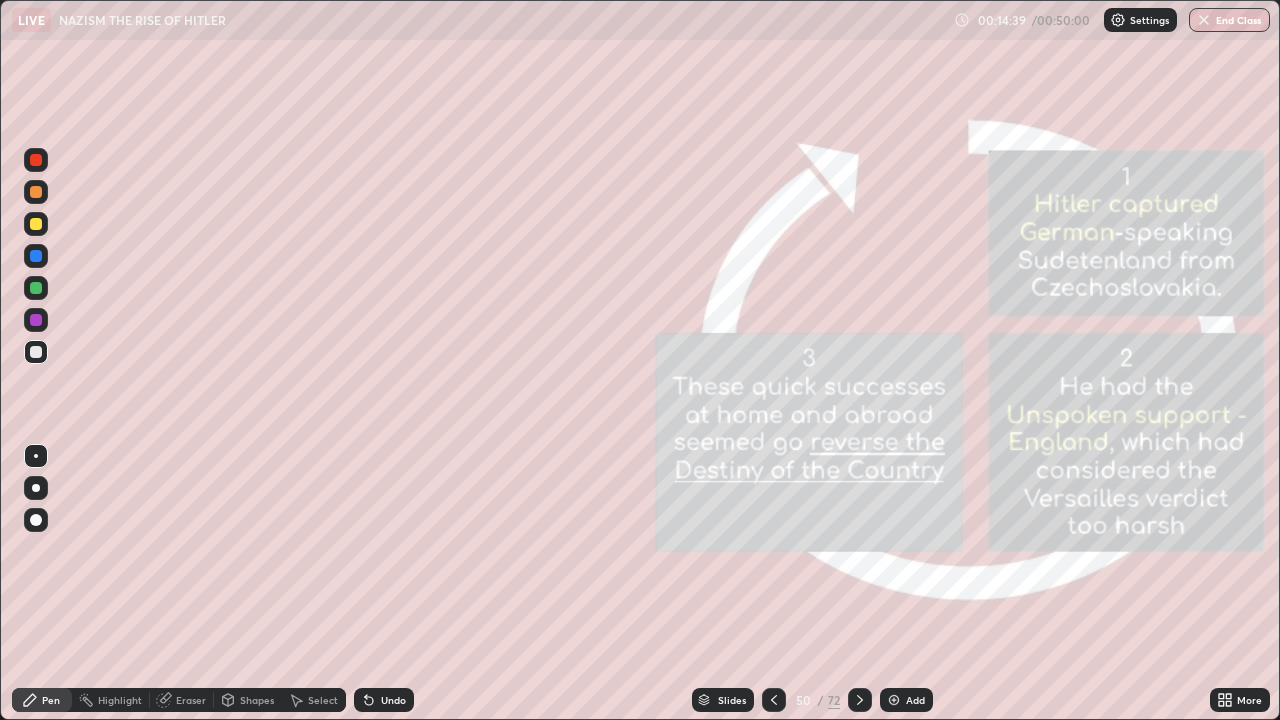 click 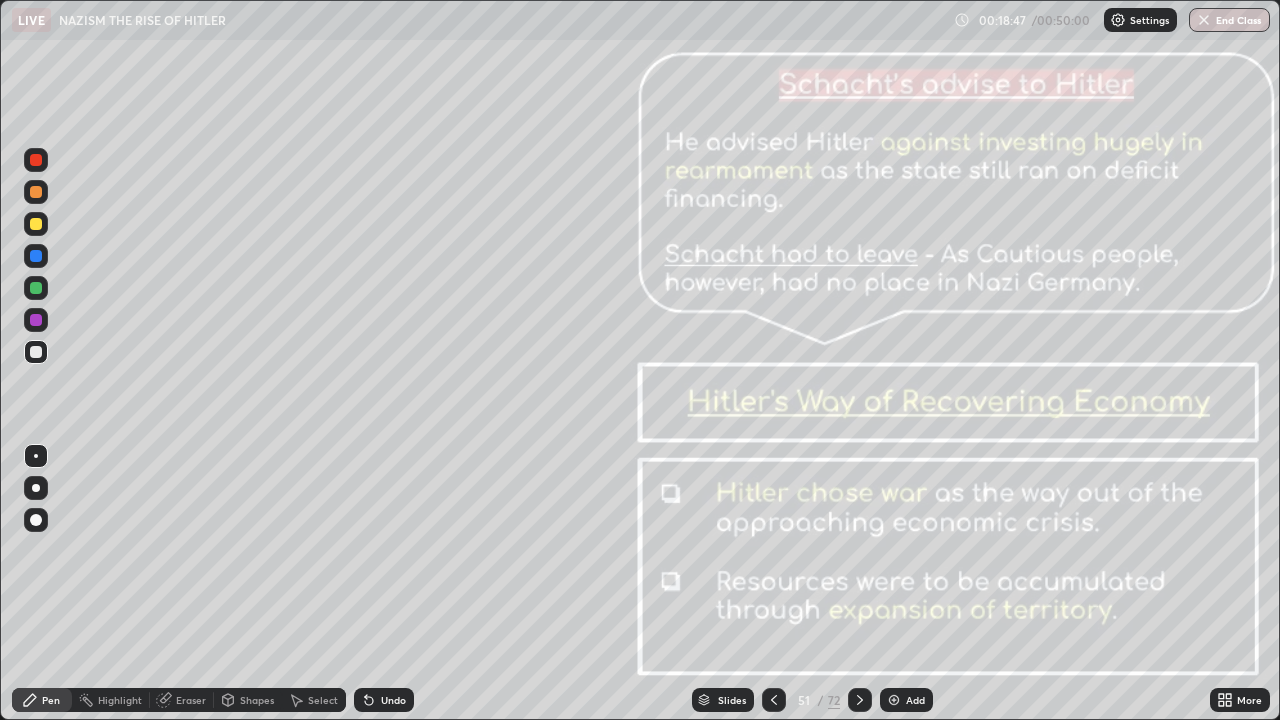click 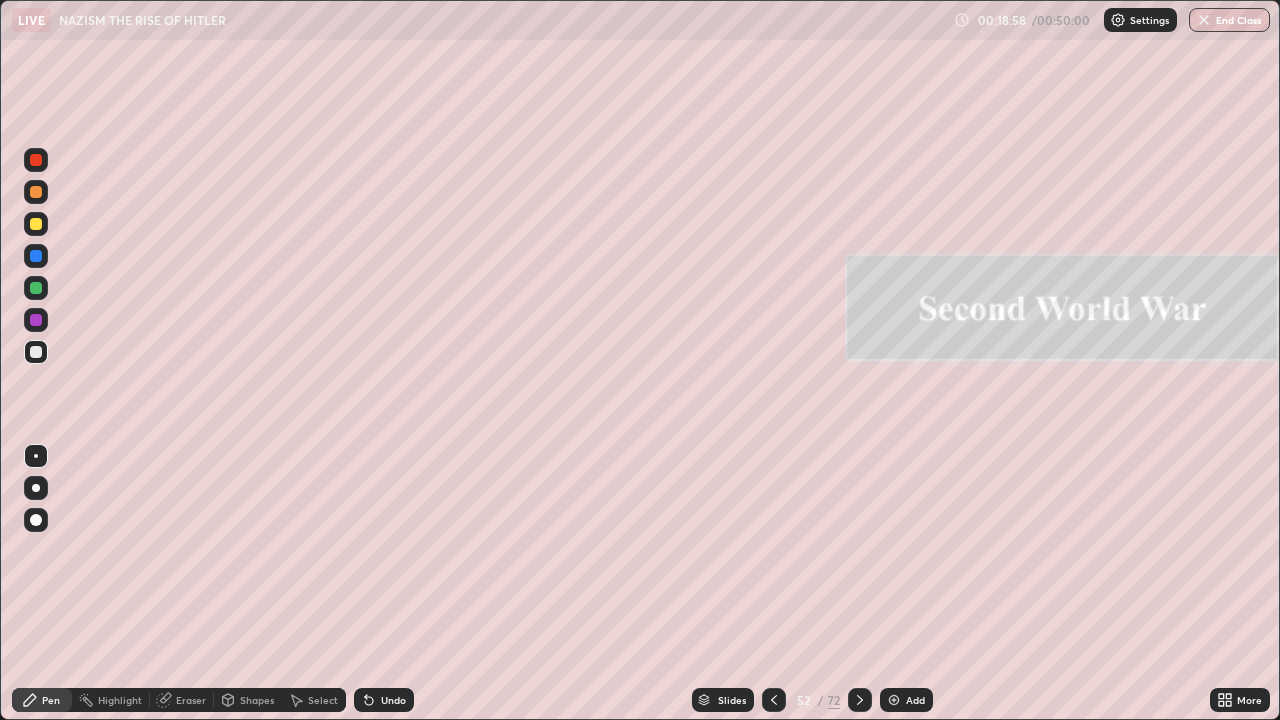 click 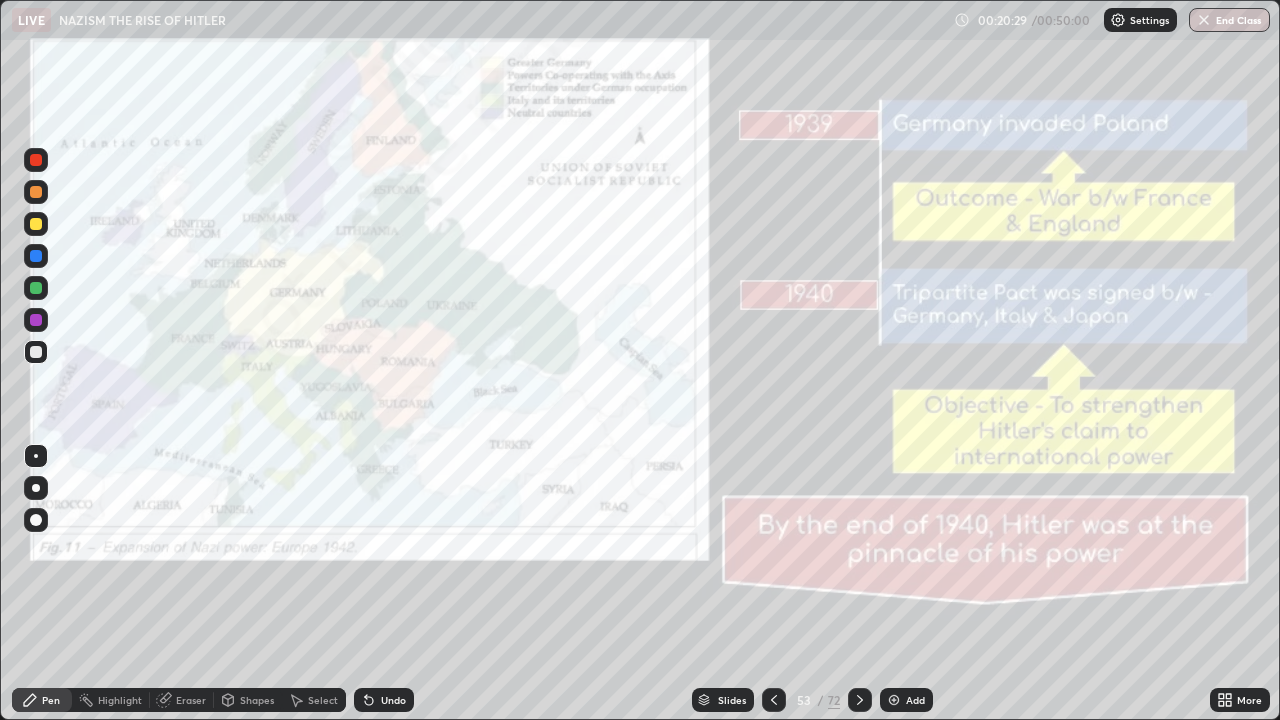 click 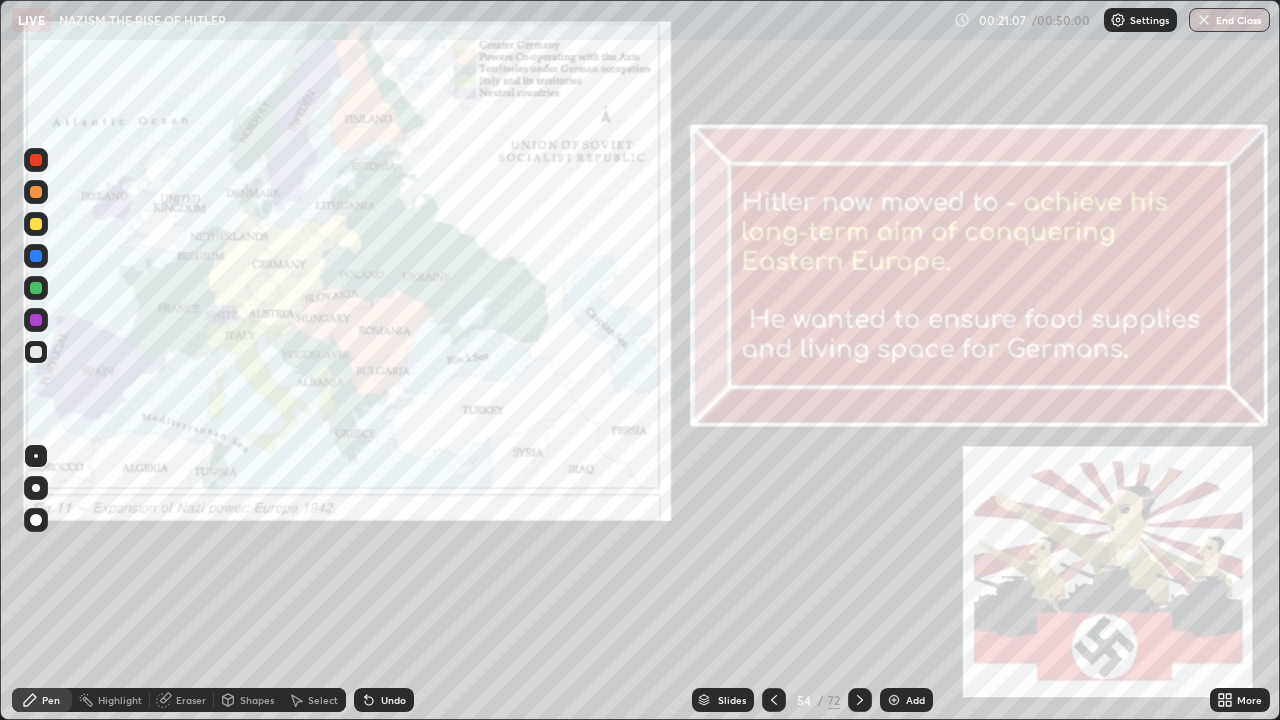 click 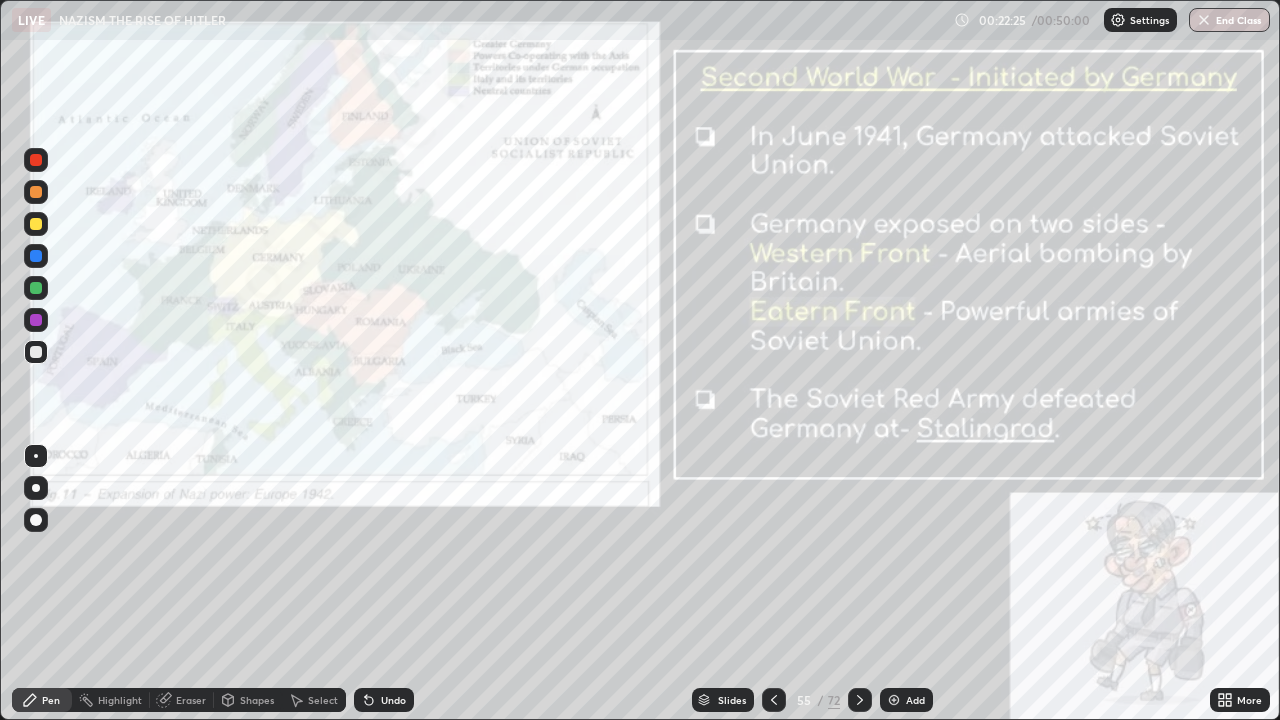 click on "Add" at bounding box center [906, 700] 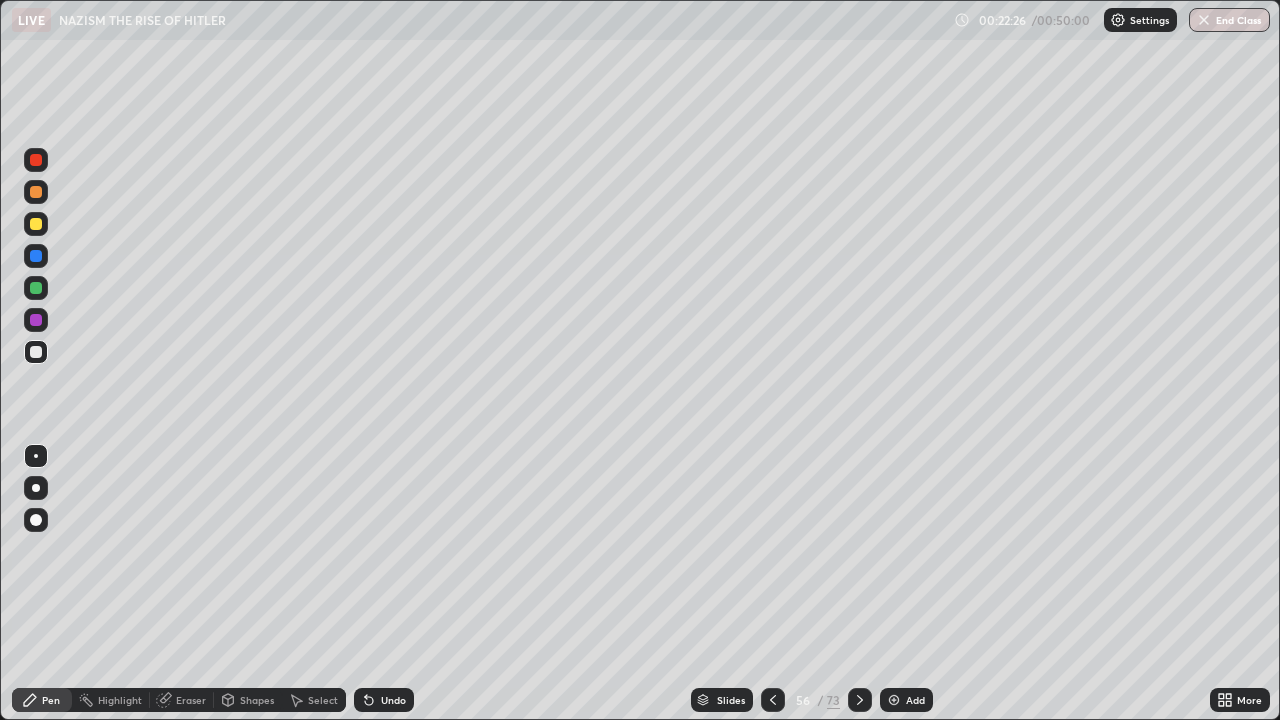 click 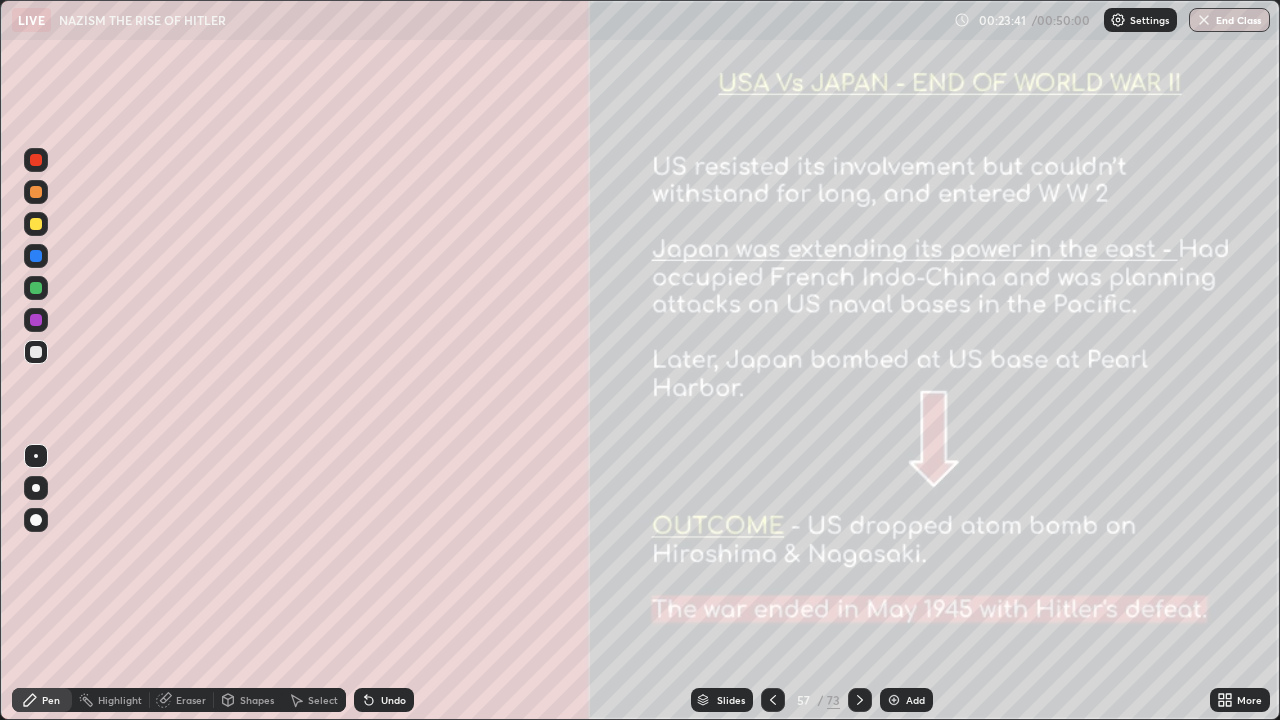 click 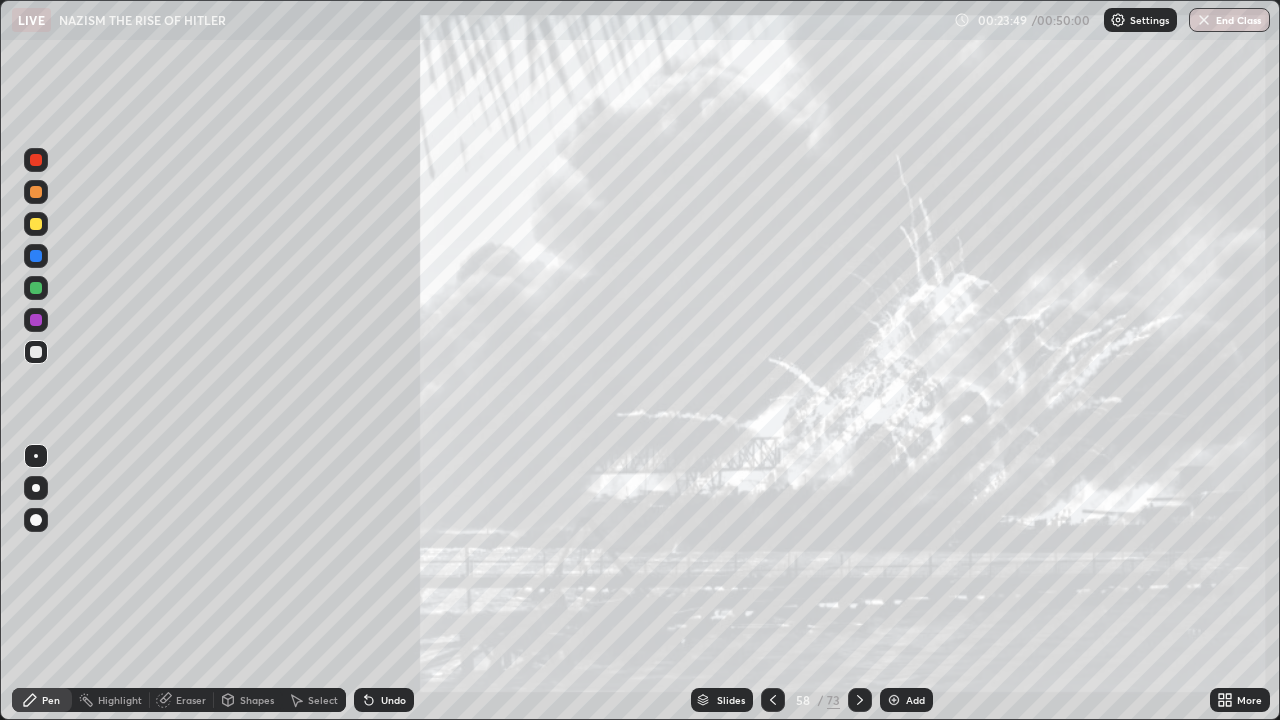 click 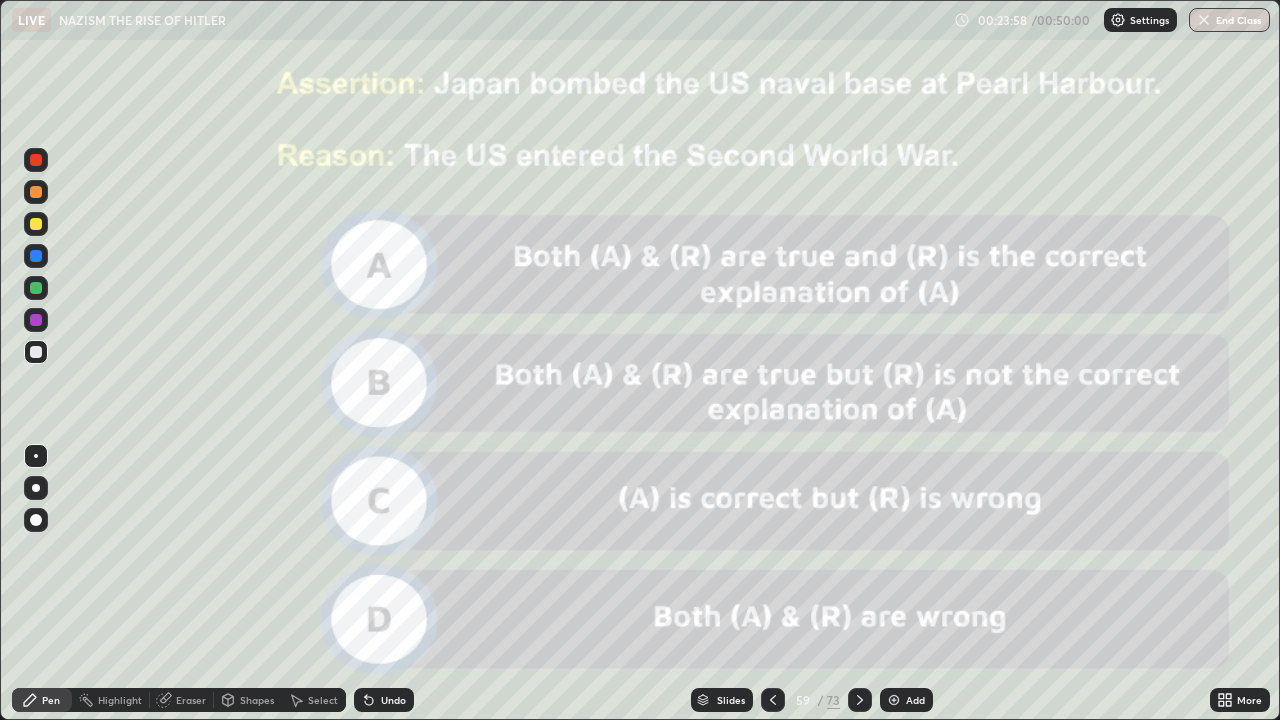 click 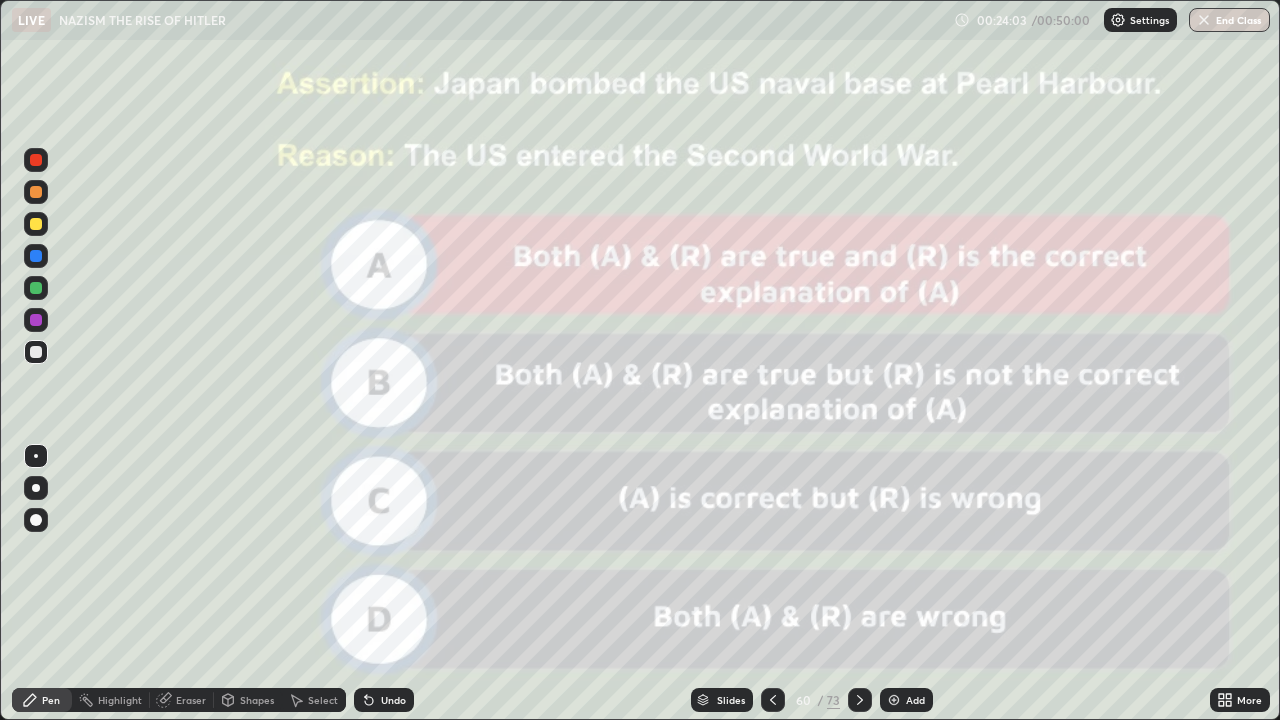 click at bounding box center [860, 700] 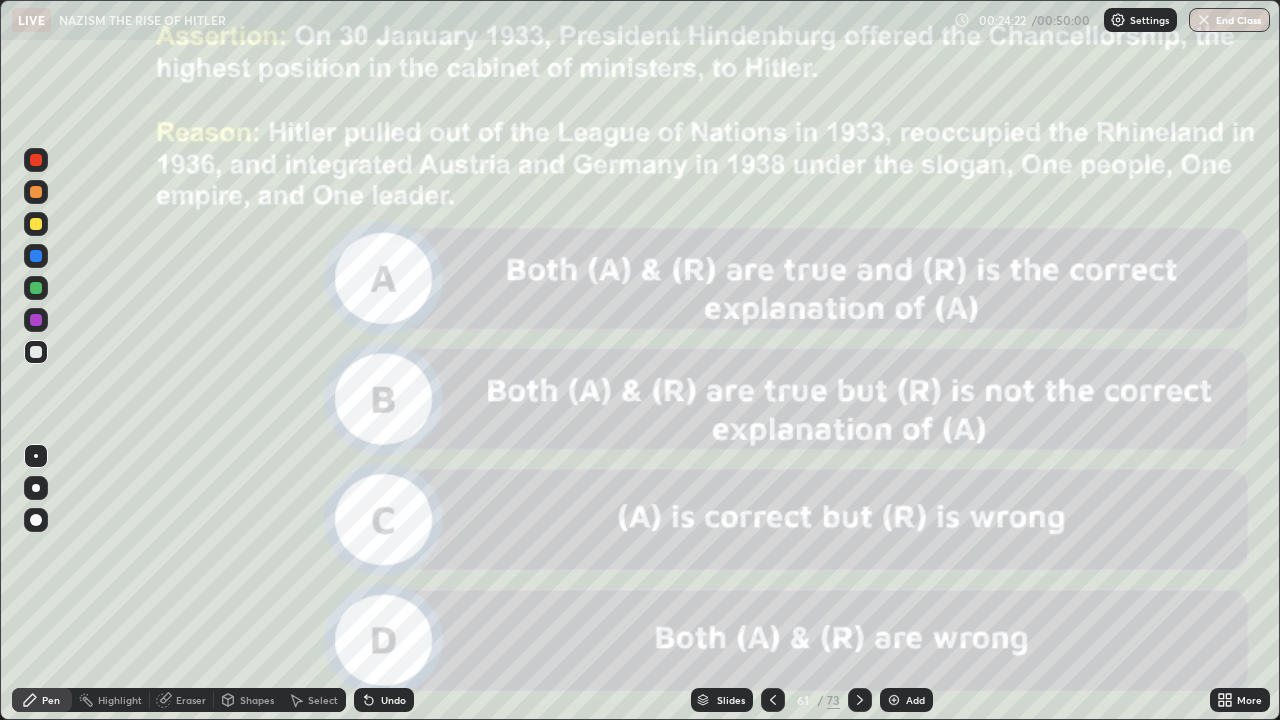 click at bounding box center [860, 700] 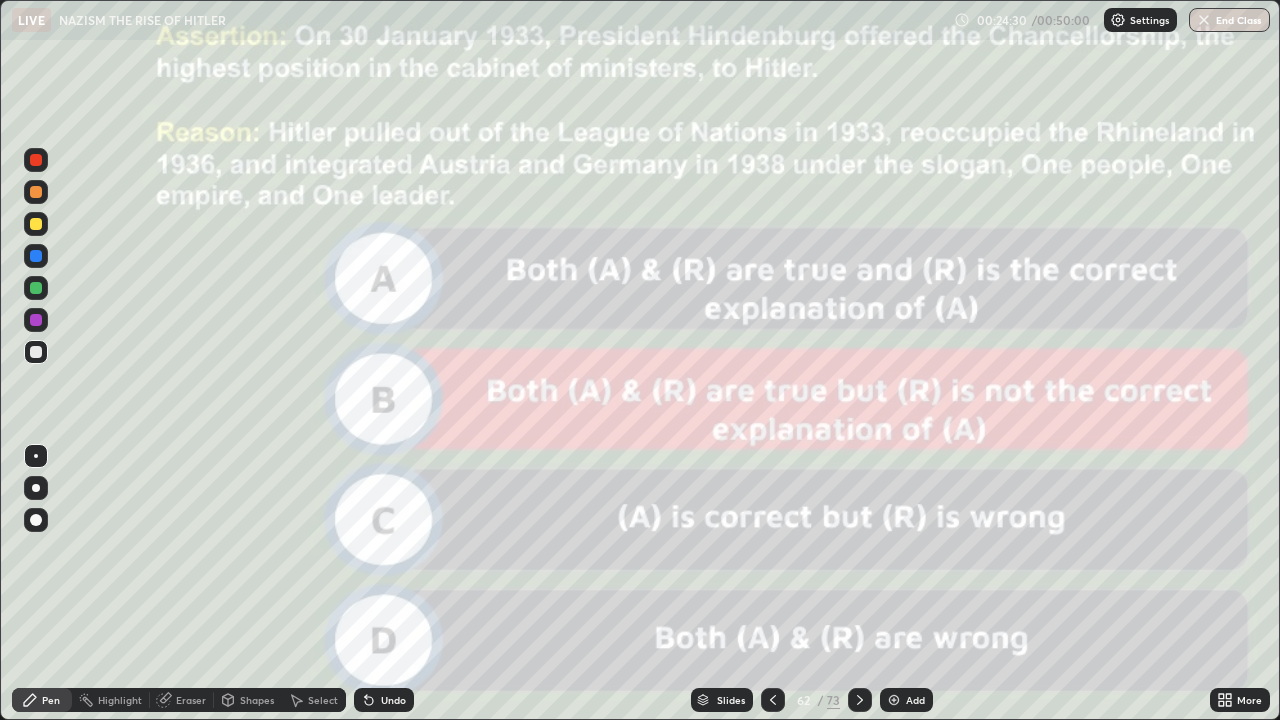 click 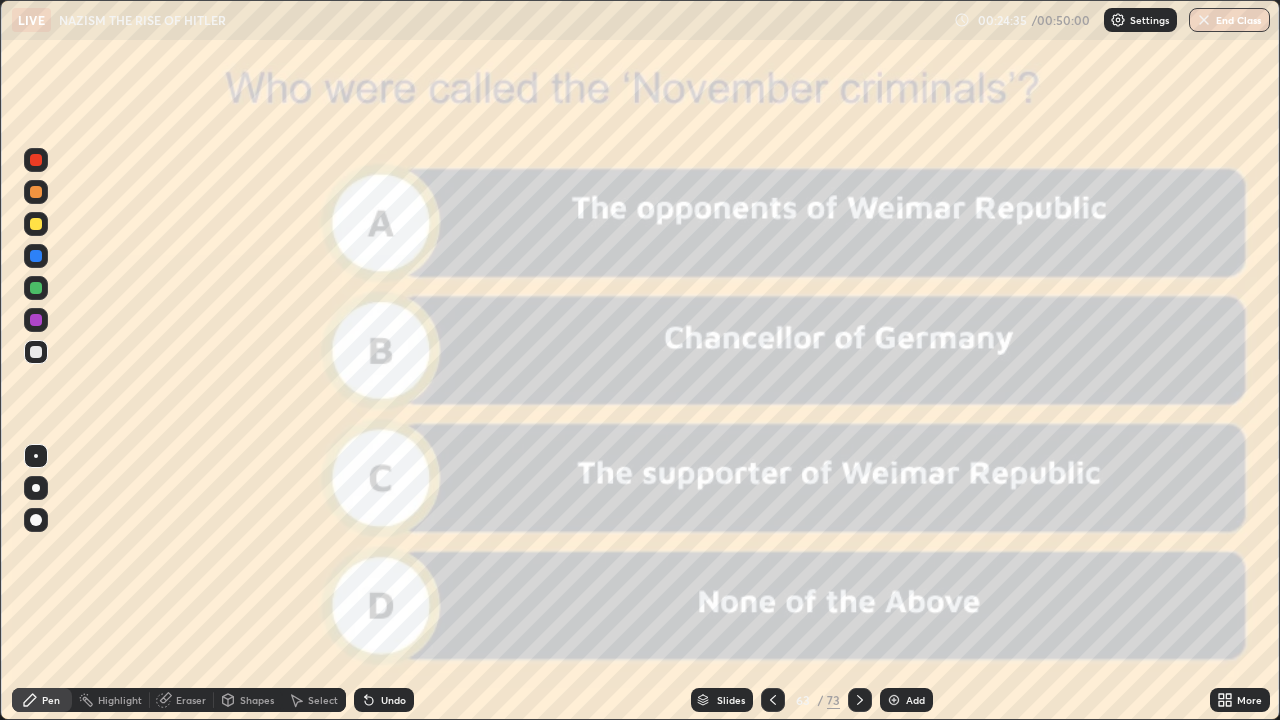 click 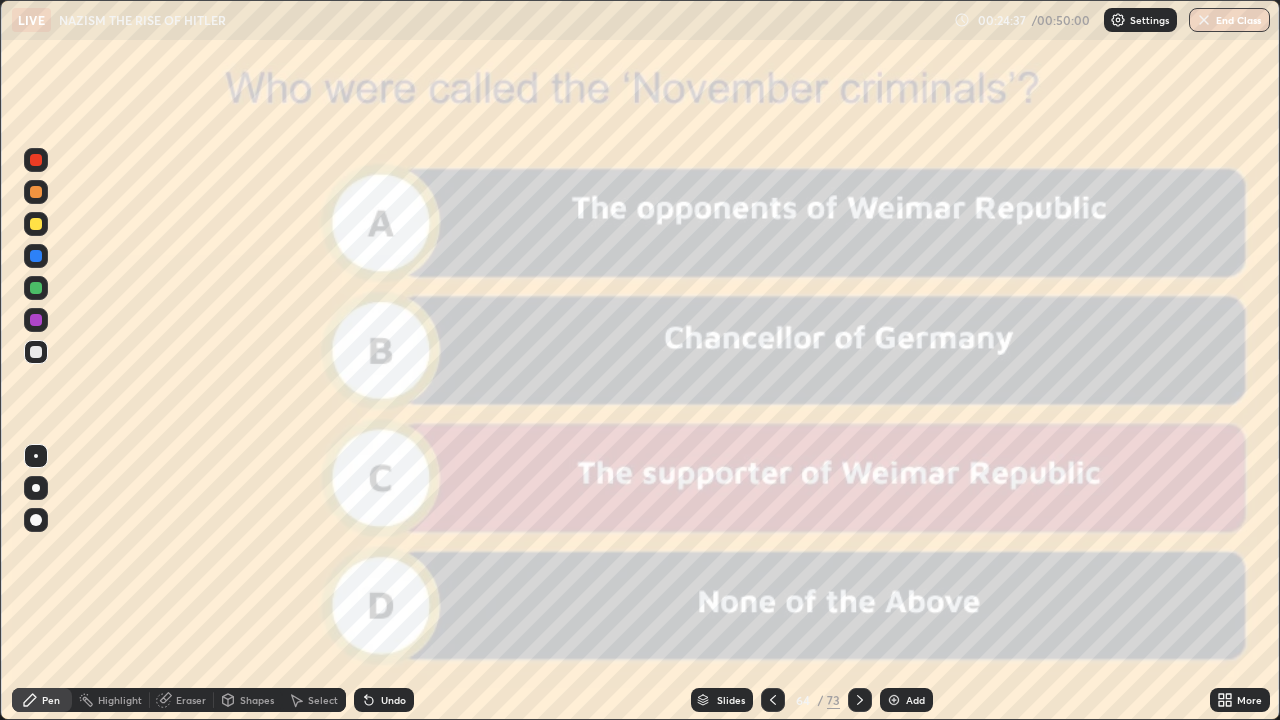 click 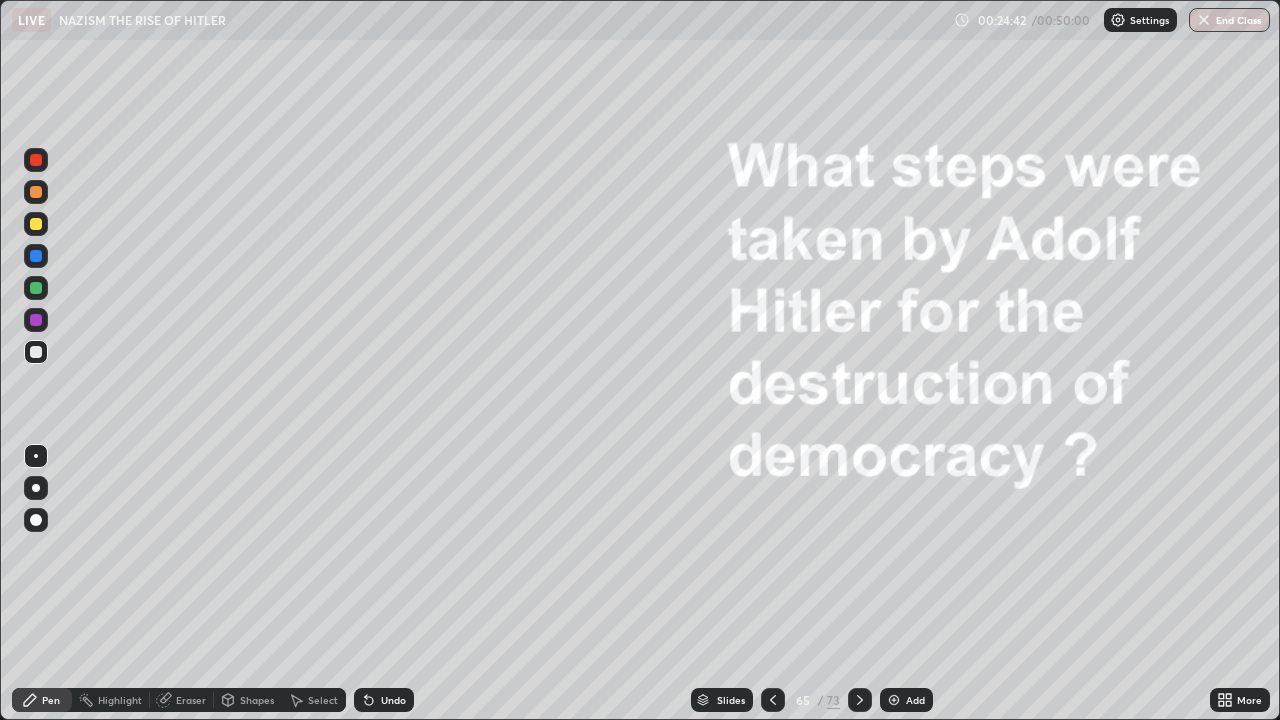 click 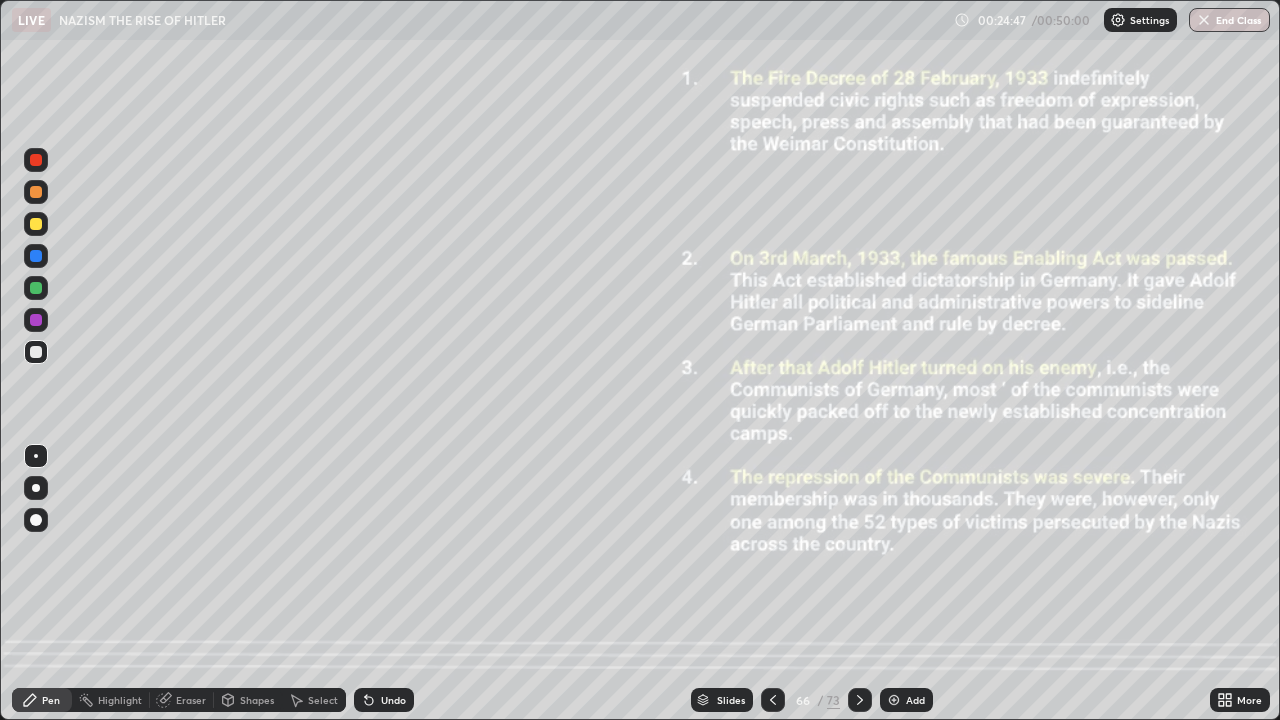 click 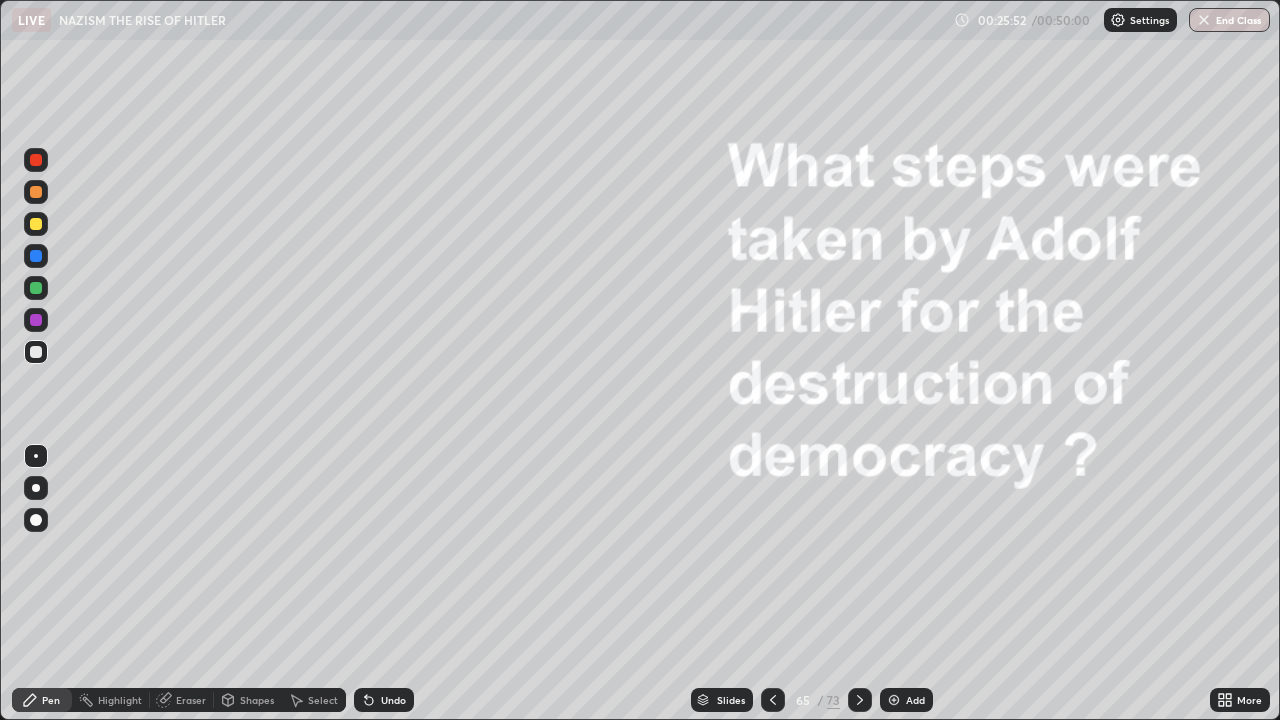 click 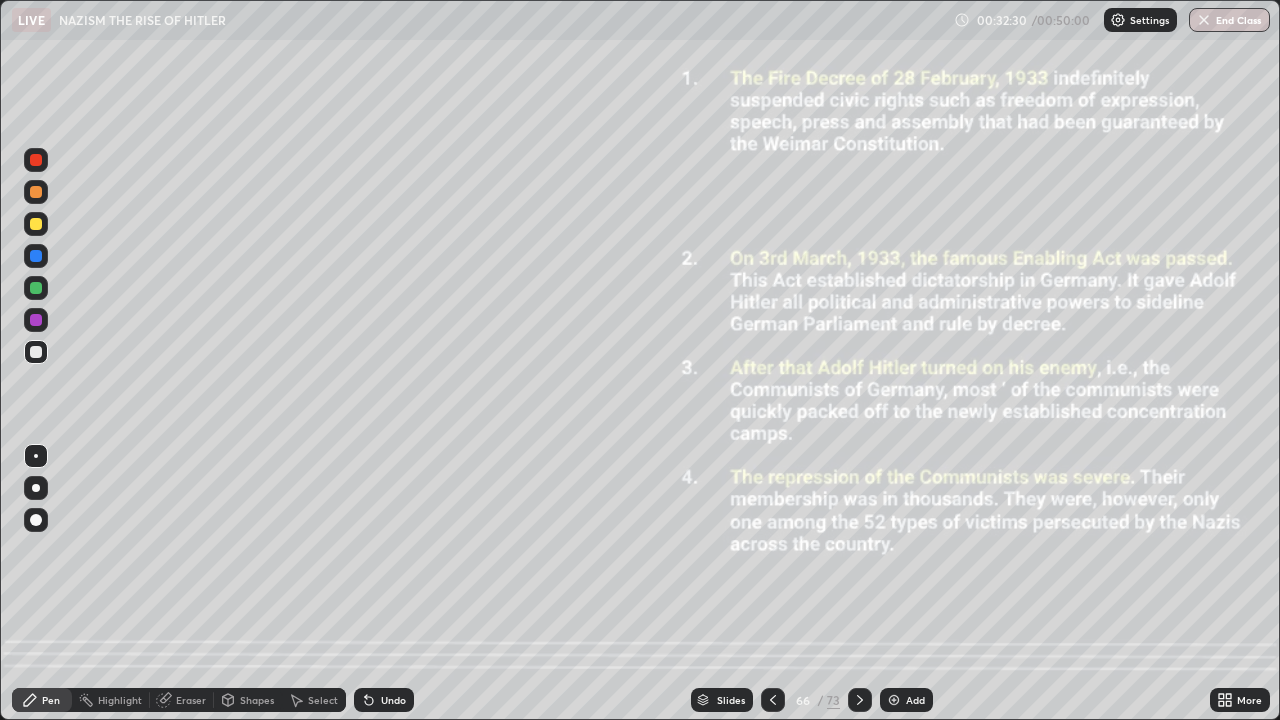 click on "Slides" at bounding box center (731, 700) 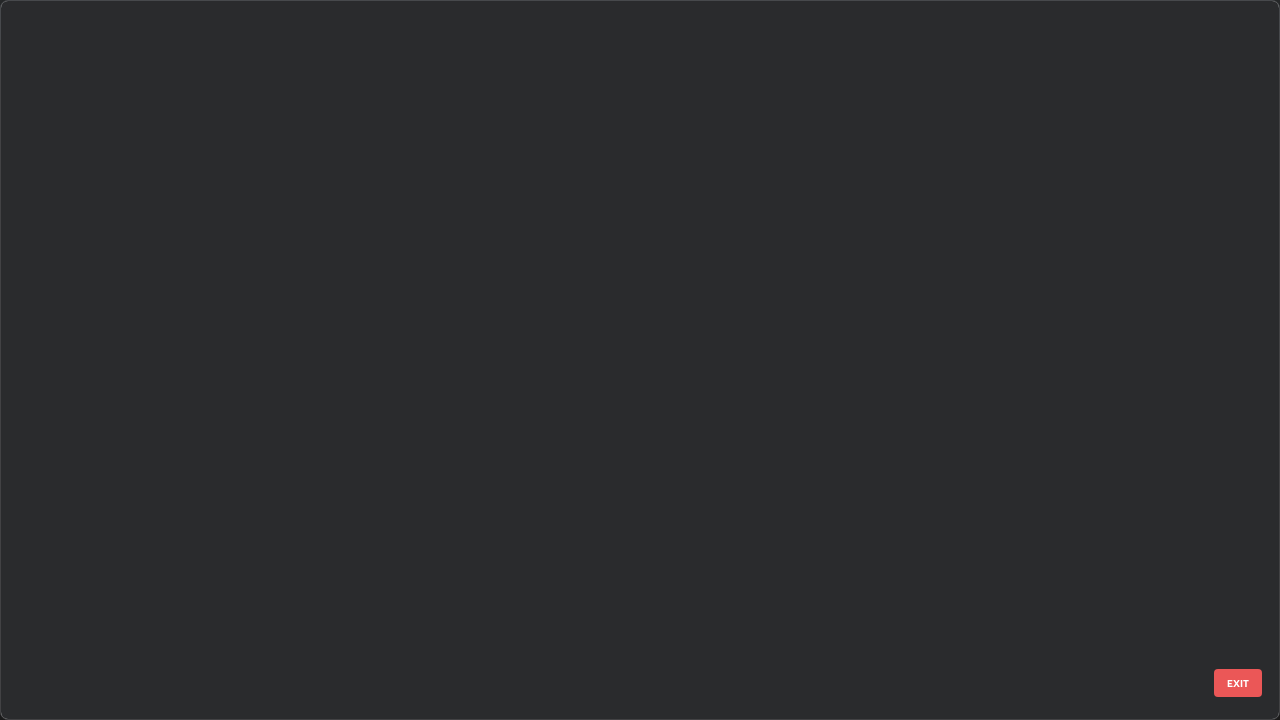 scroll, scrollTop: 4223, scrollLeft: 0, axis: vertical 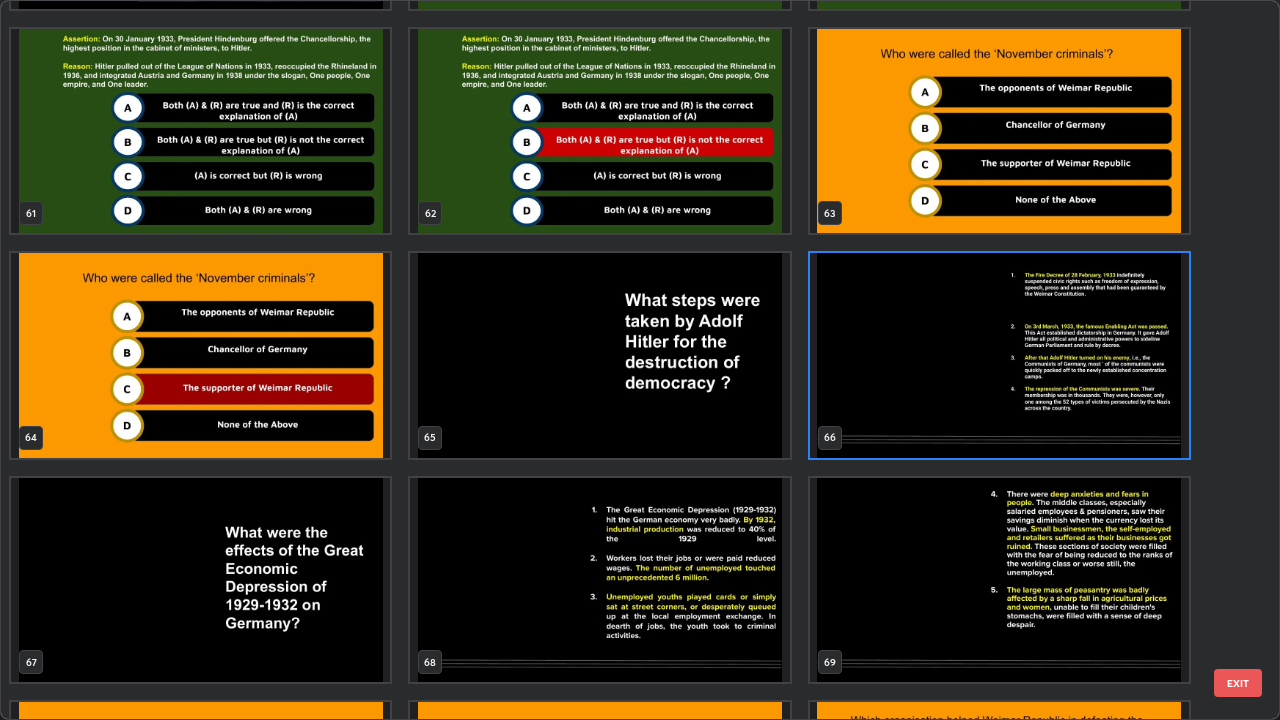 click at bounding box center (599, 355) 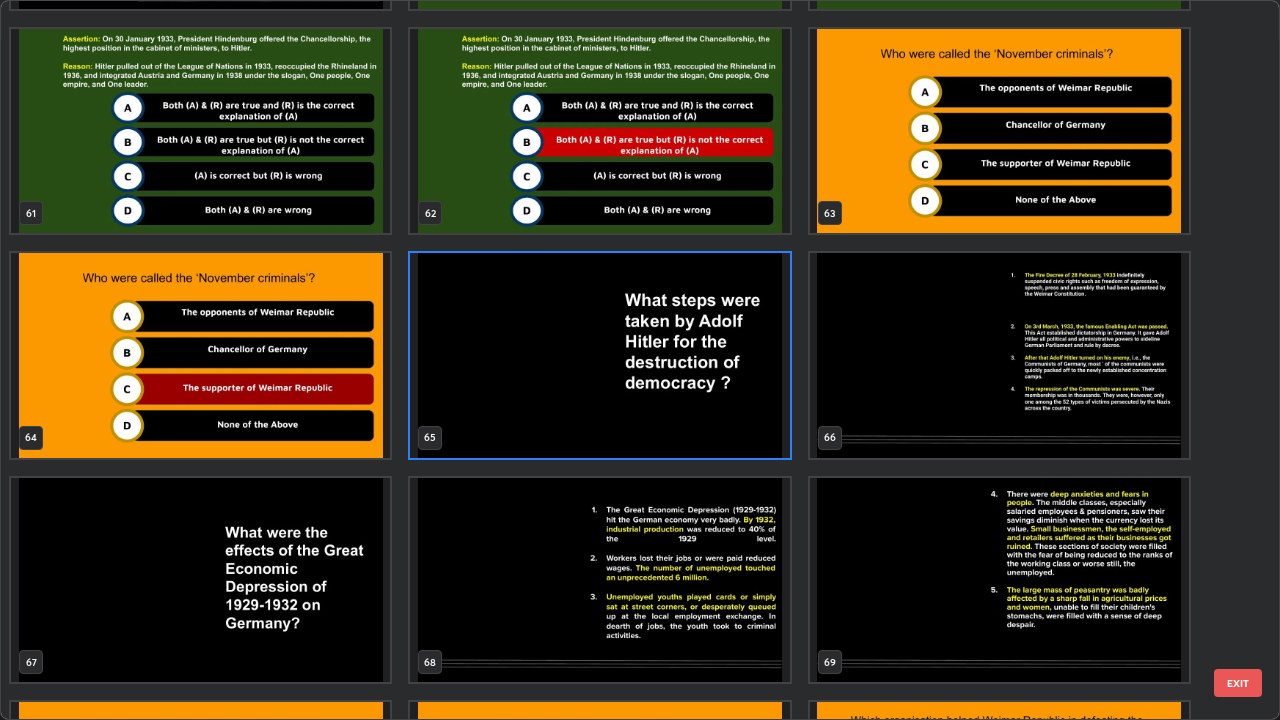 click at bounding box center [599, 355] 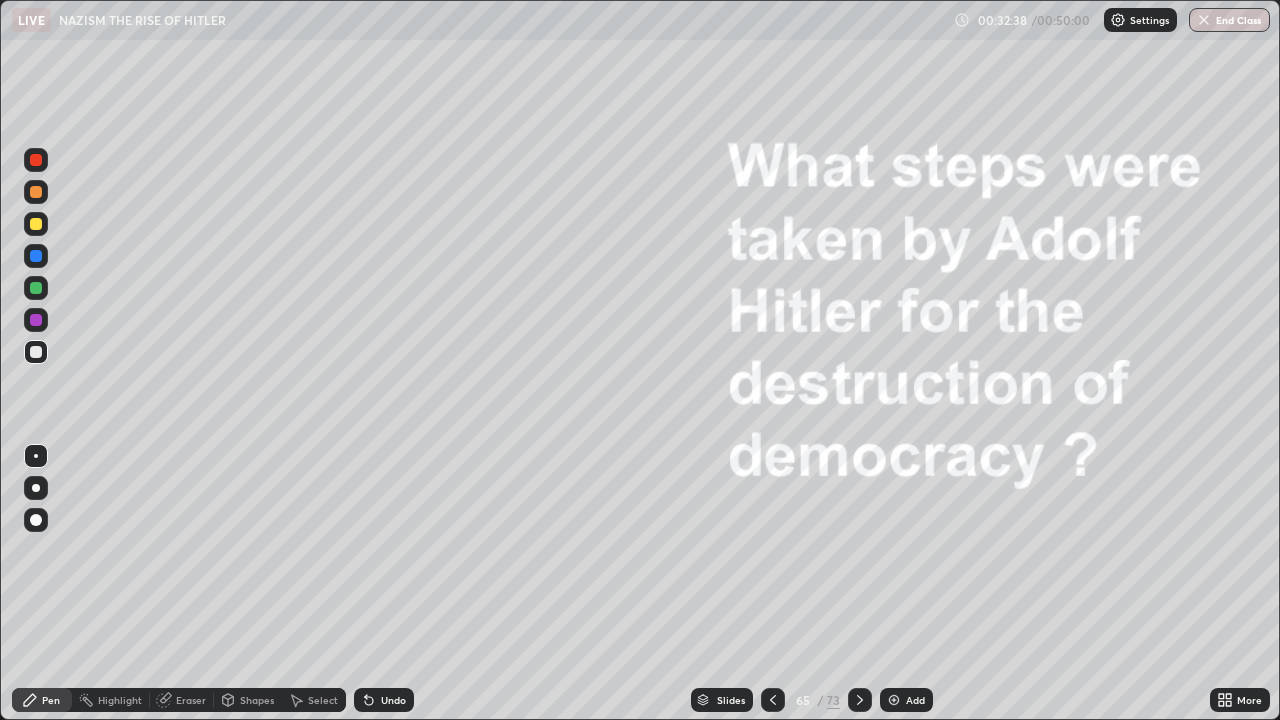 click 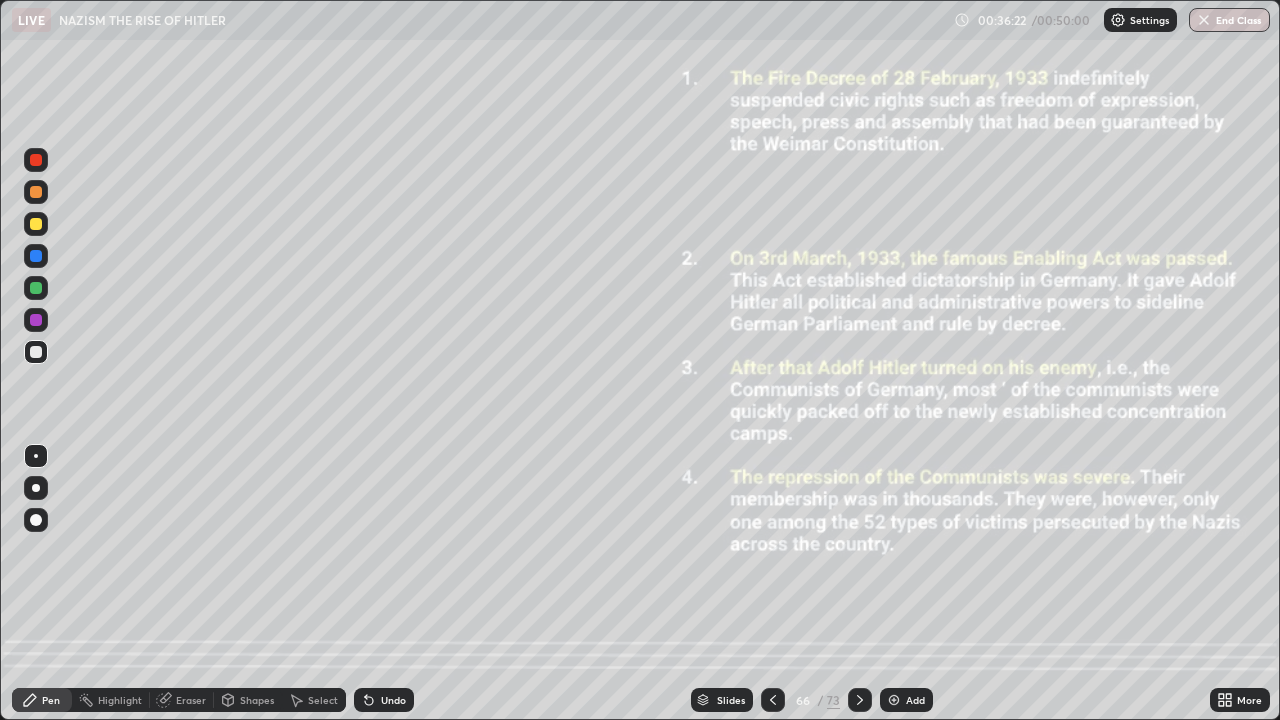 click at bounding box center (860, 700) 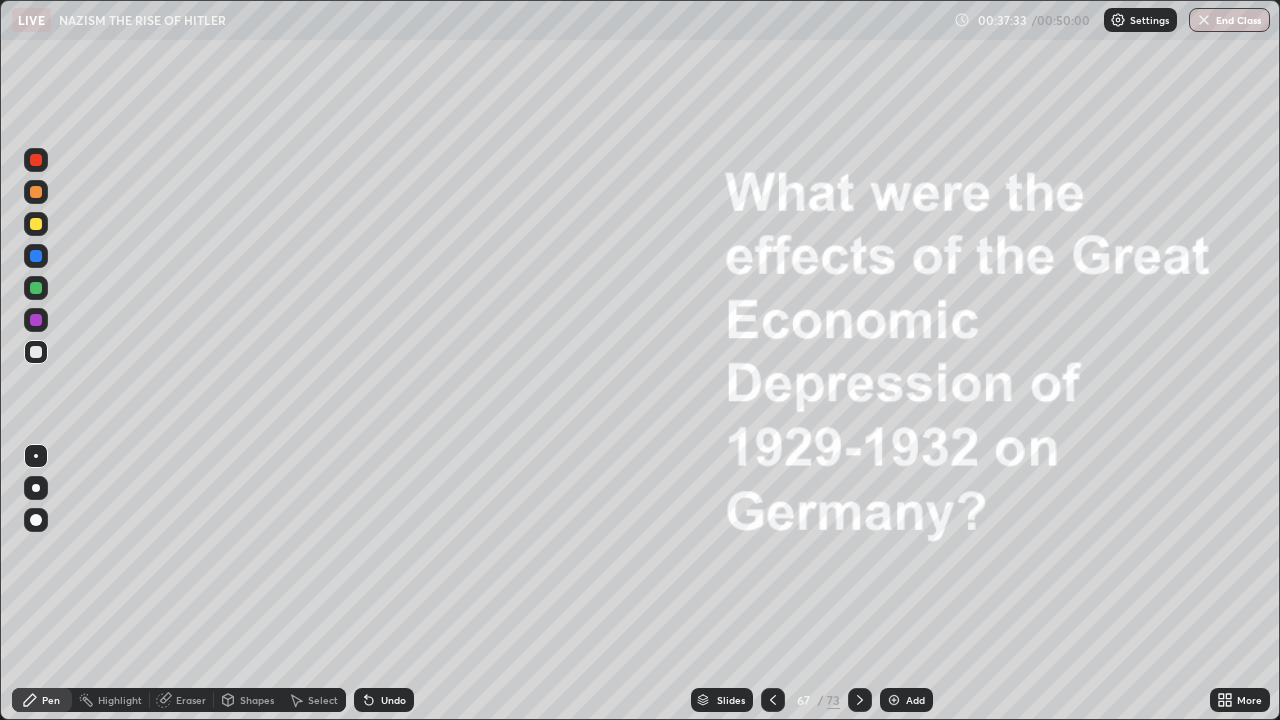 click 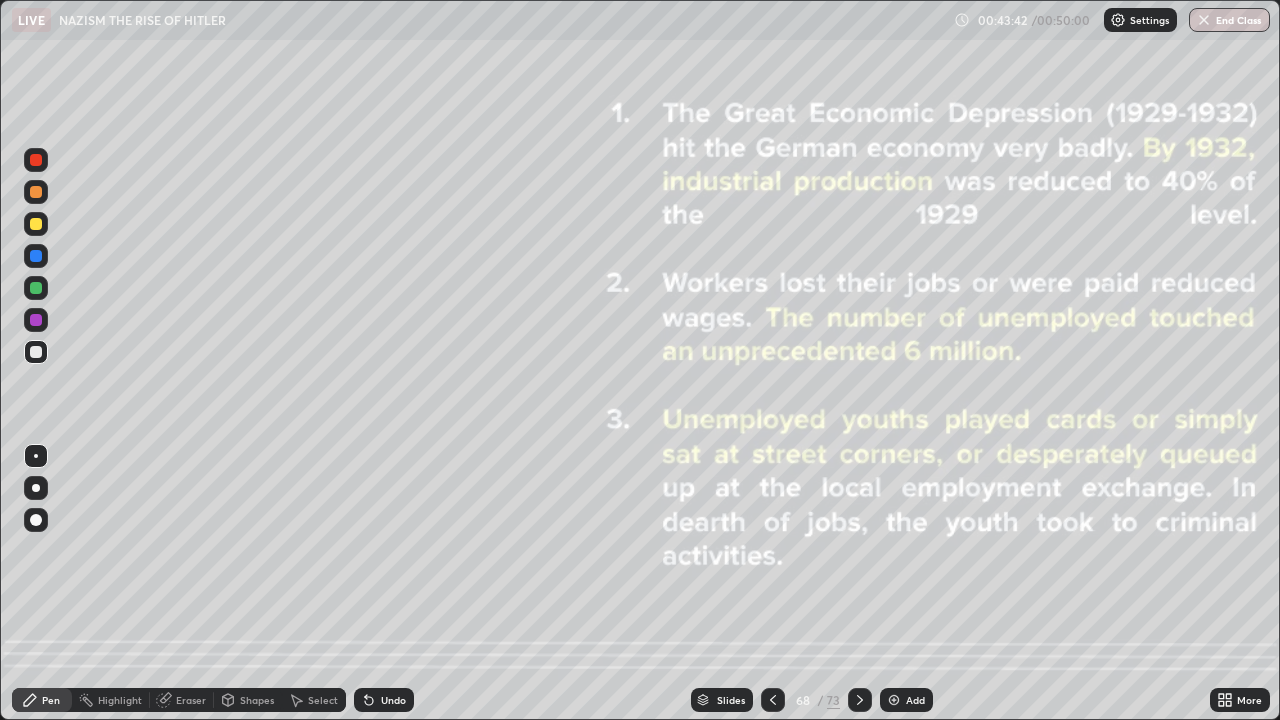 click 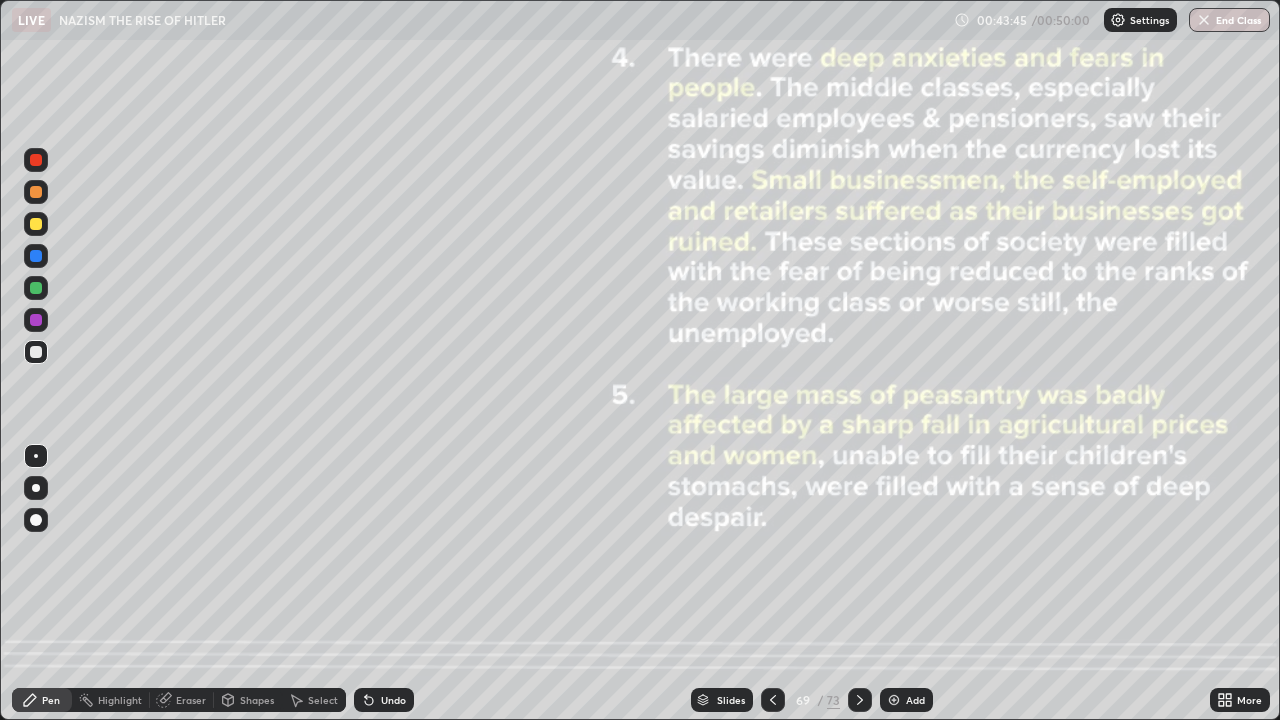 click 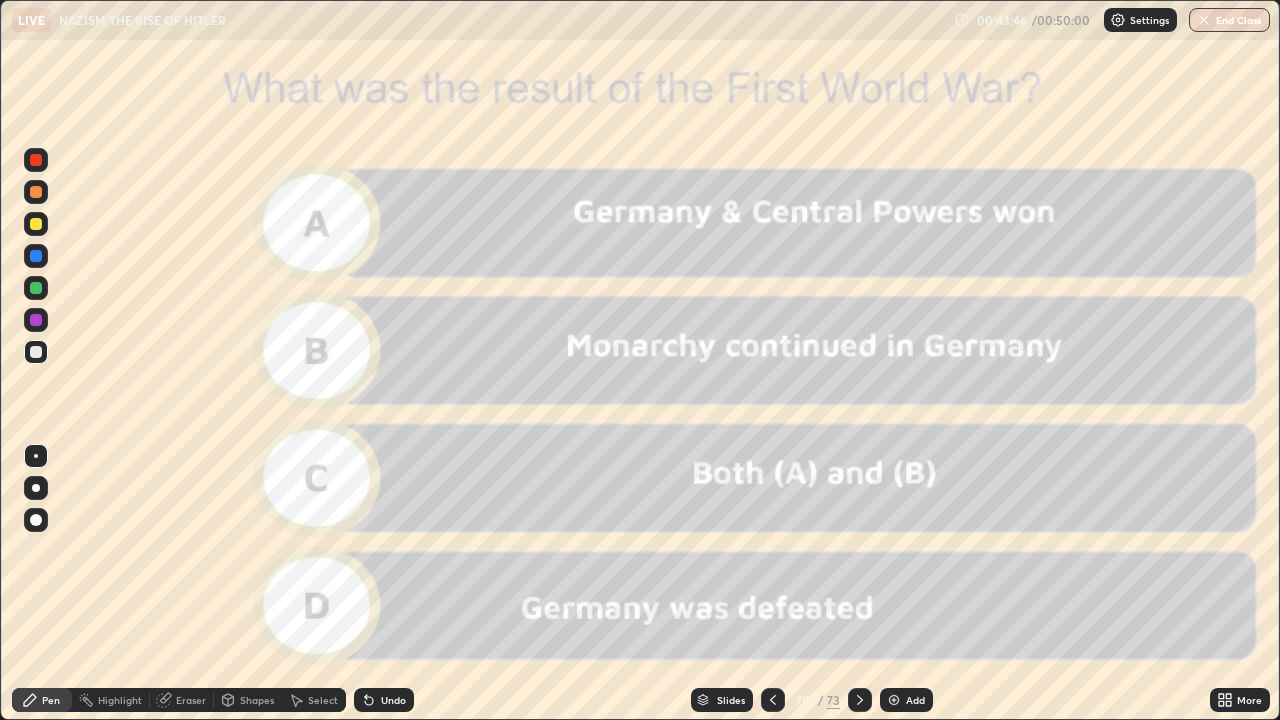 click 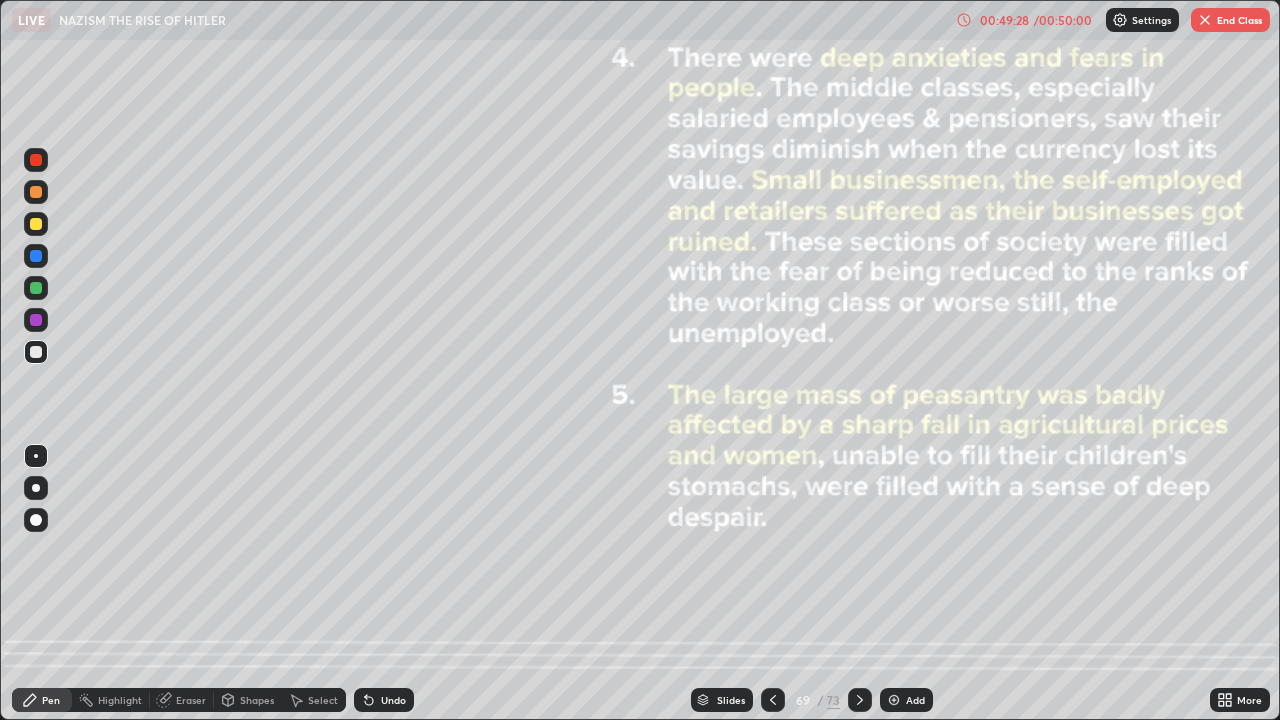 click 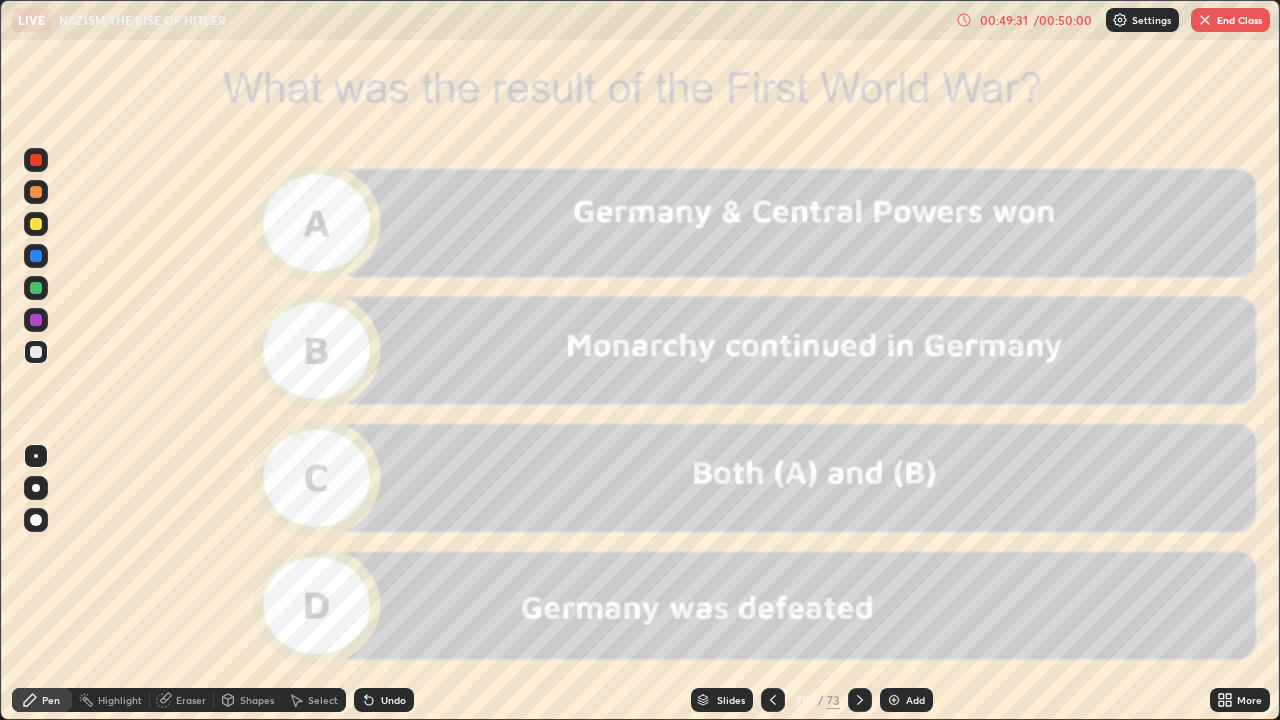 click at bounding box center [860, 700] 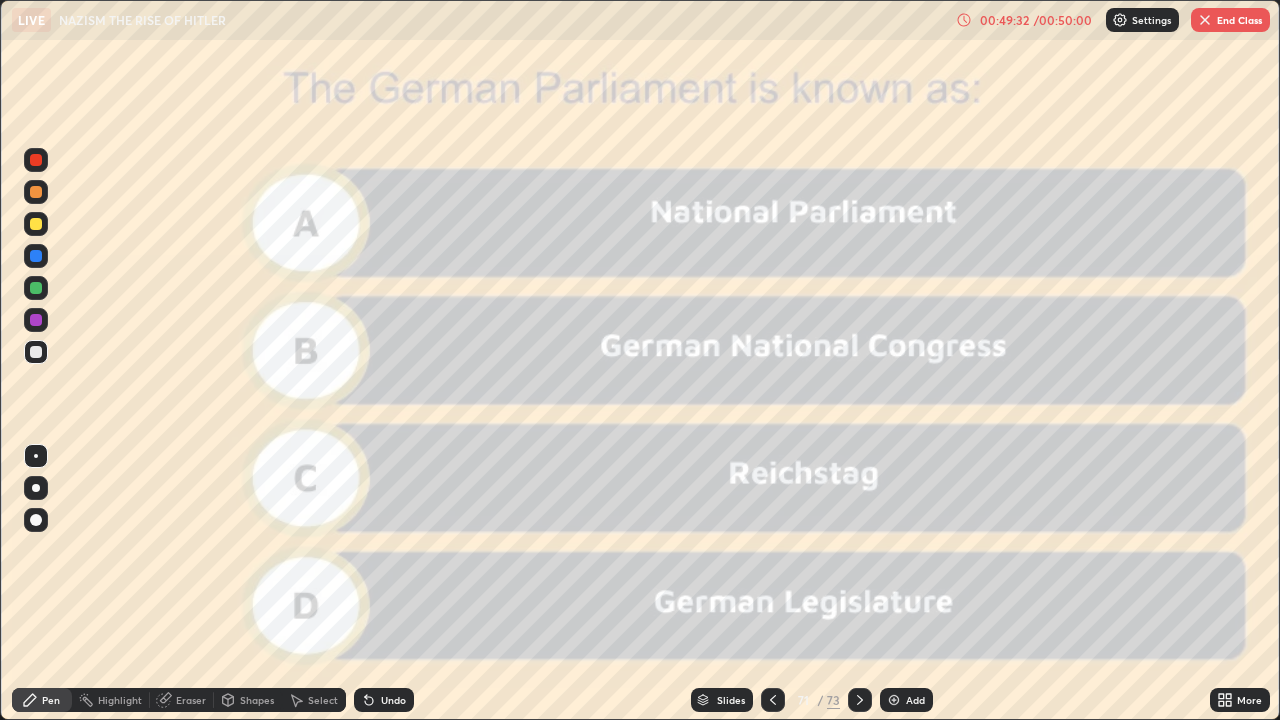 click 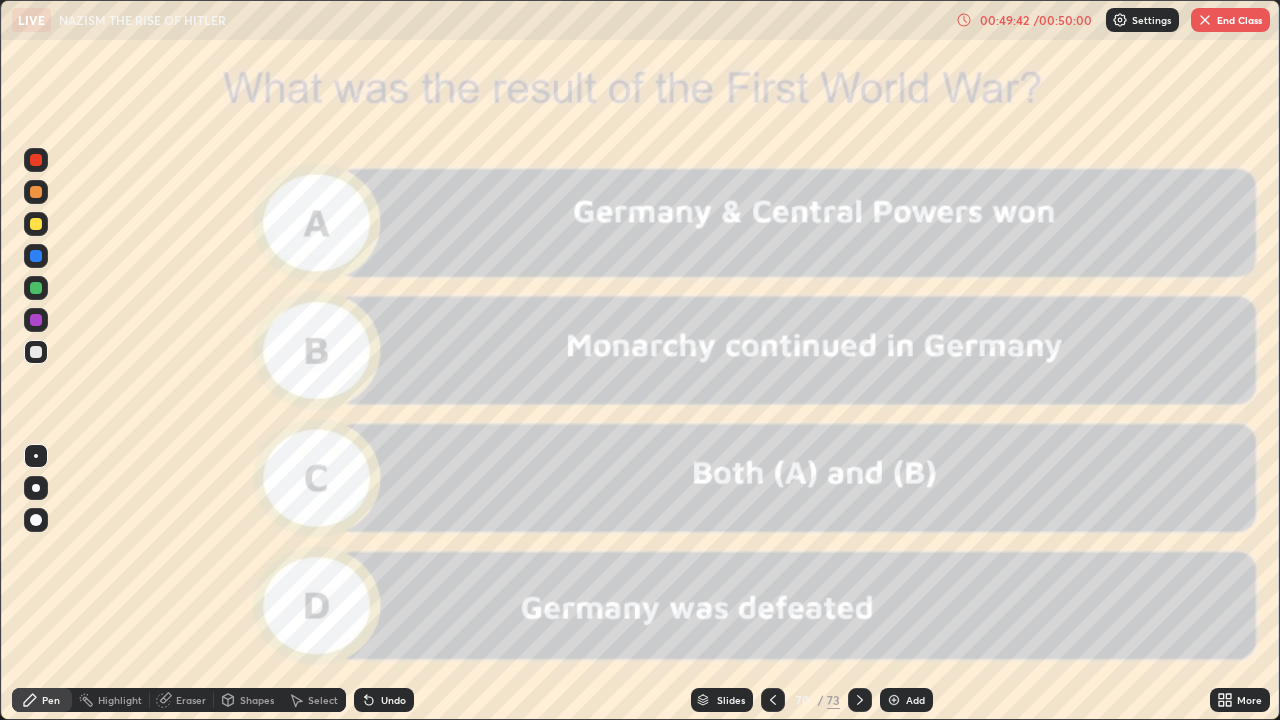 click 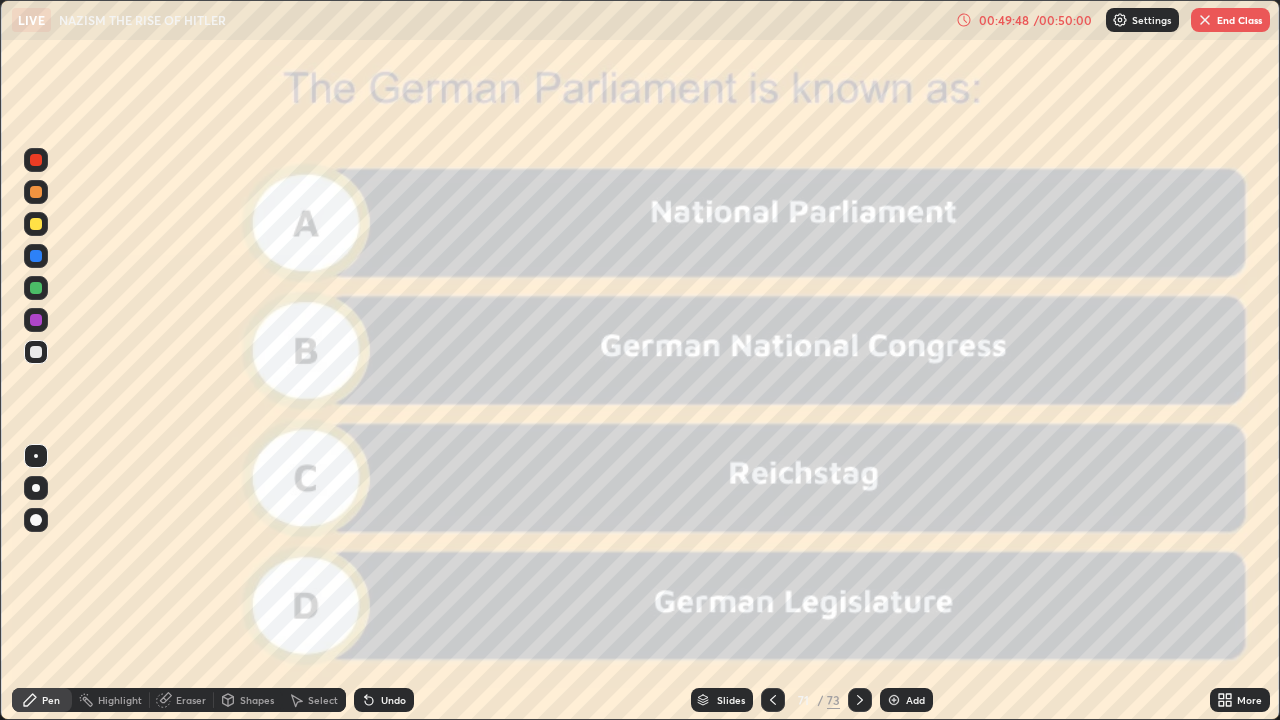 click 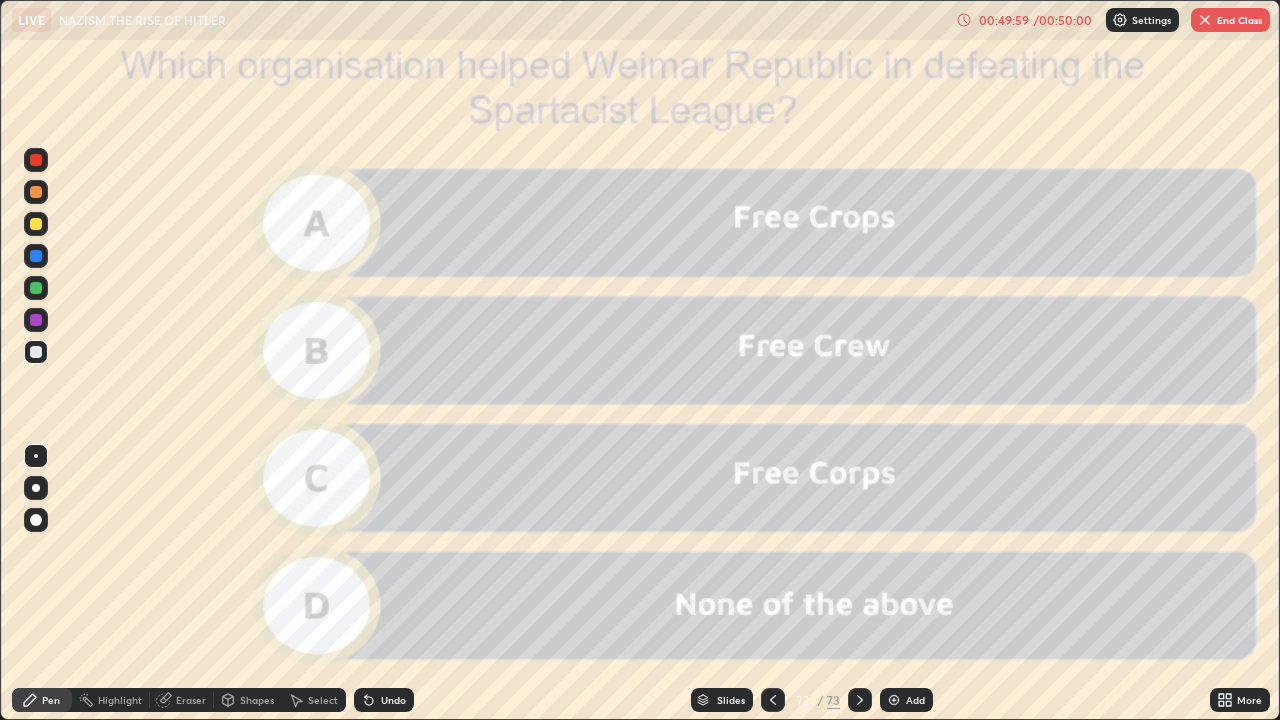 click 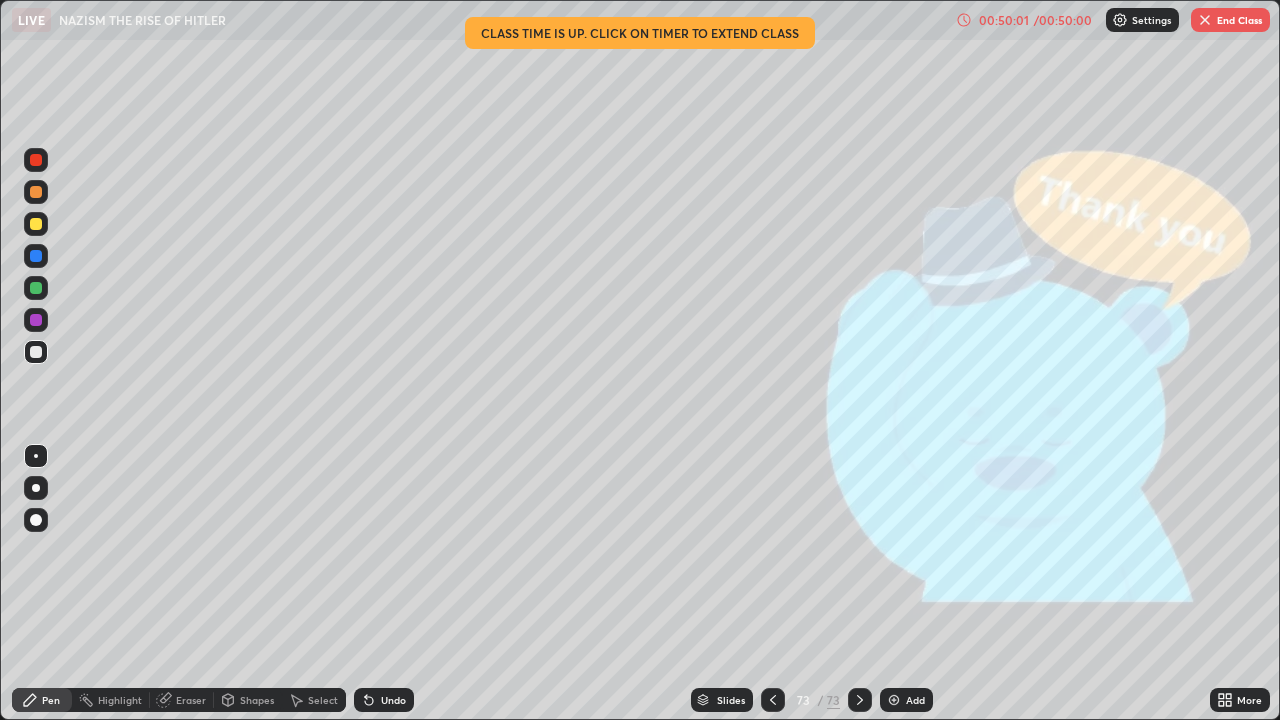 click 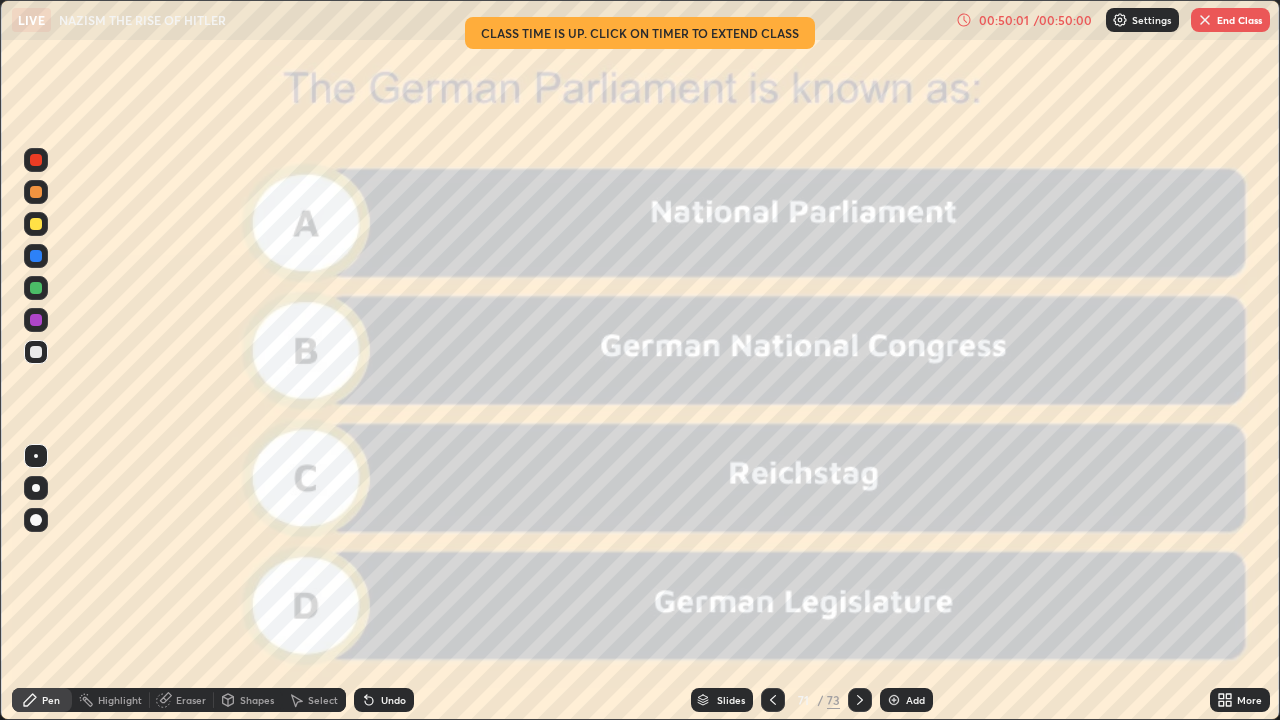 click at bounding box center [773, 700] 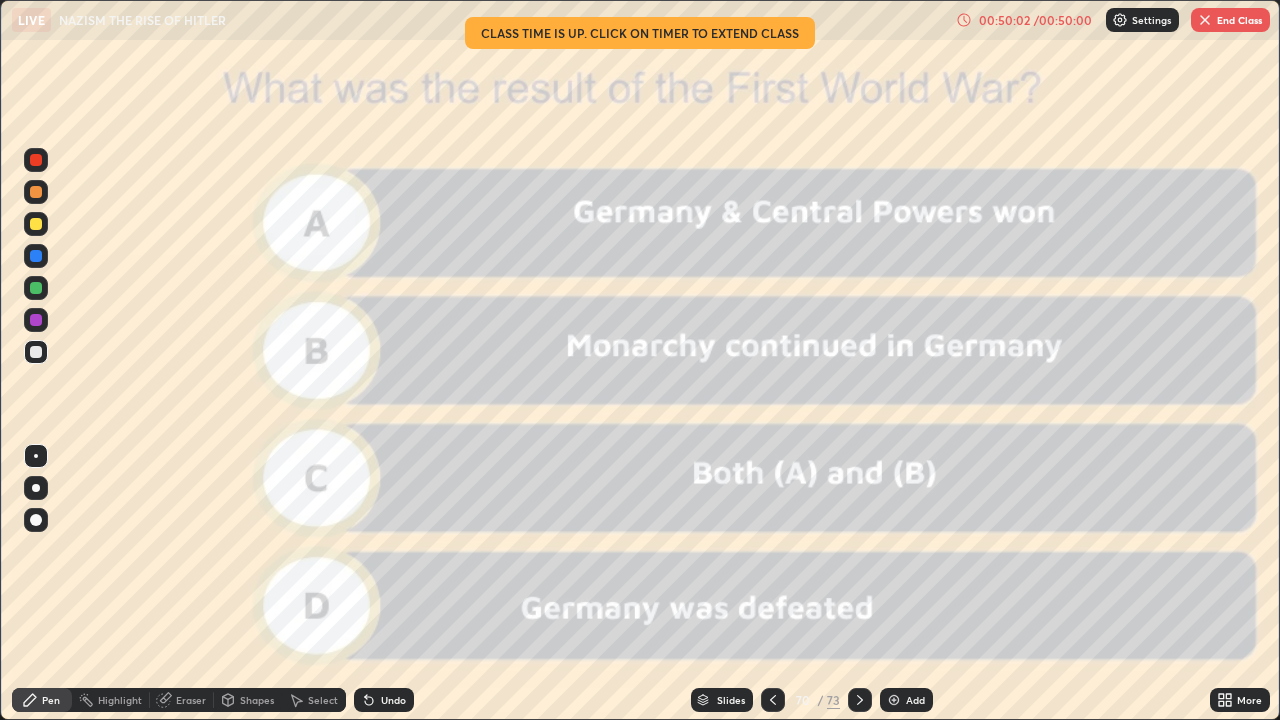 click 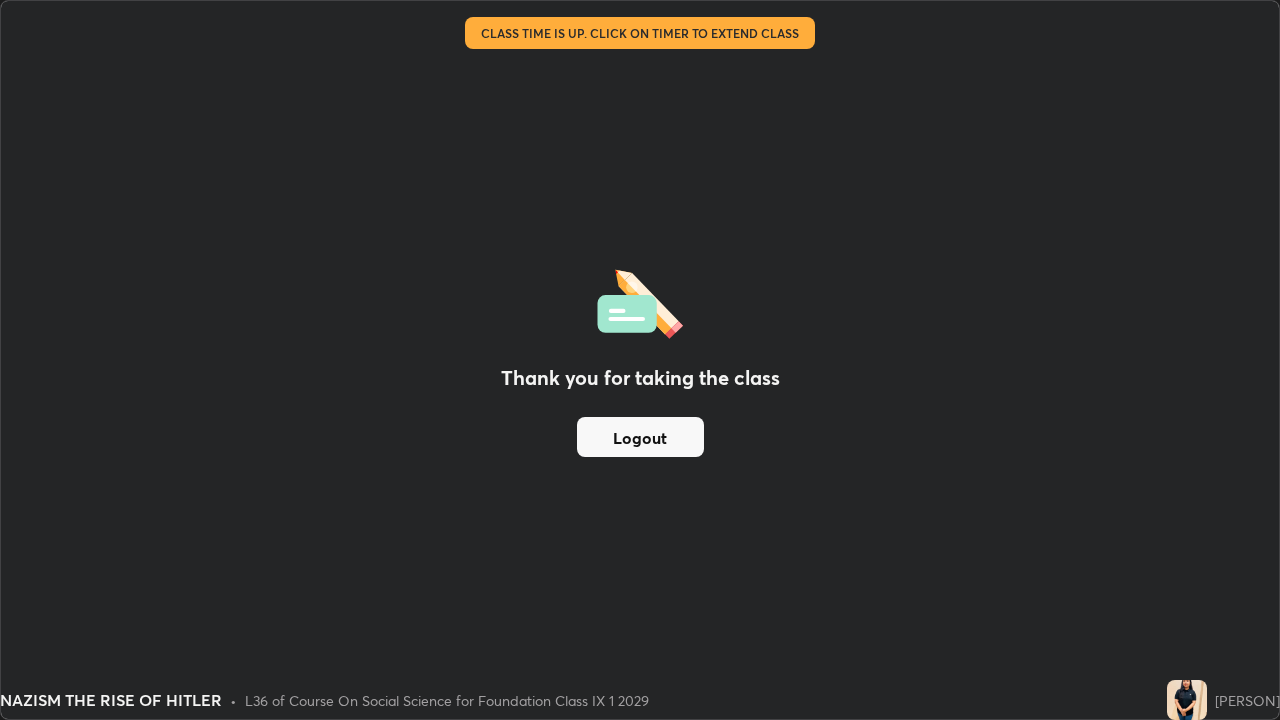 click on "Thank you for taking the class Logout" at bounding box center (640, 360) 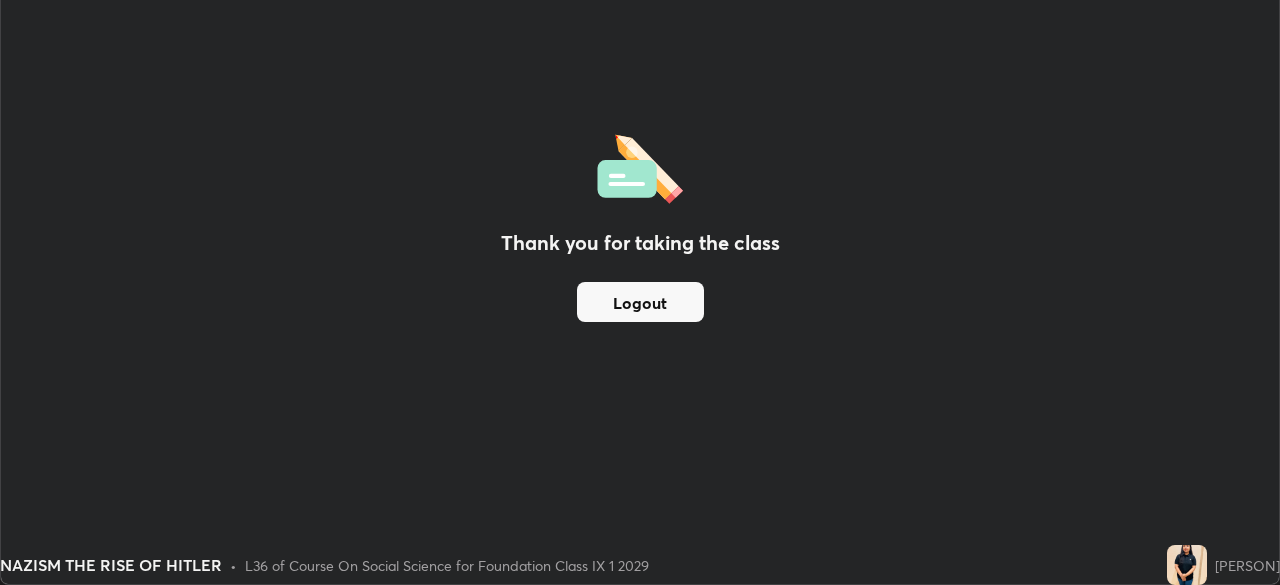 scroll, scrollTop: 585, scrollLeft: 1280, axis: both 